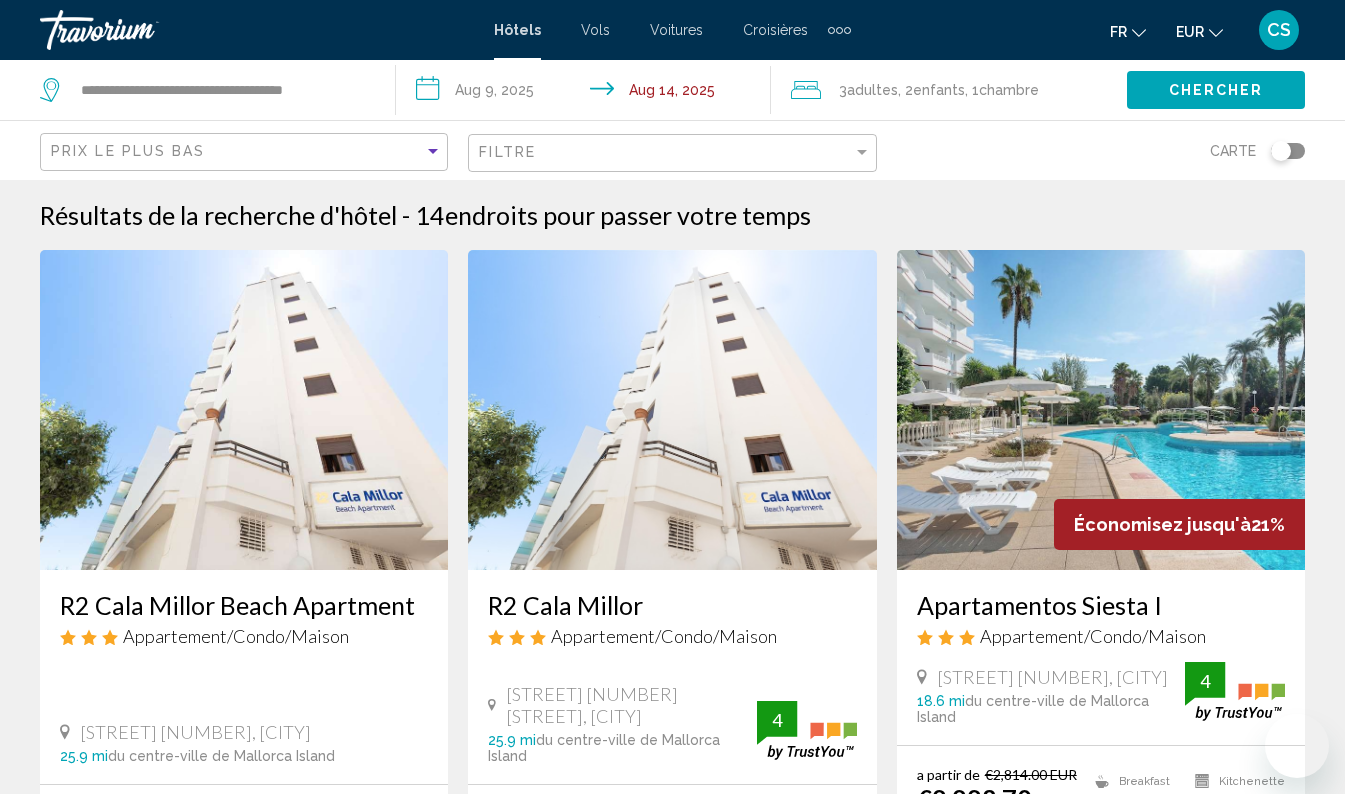 scroll, scrollTop: 189, scrollLeft: 0, axis: vertical 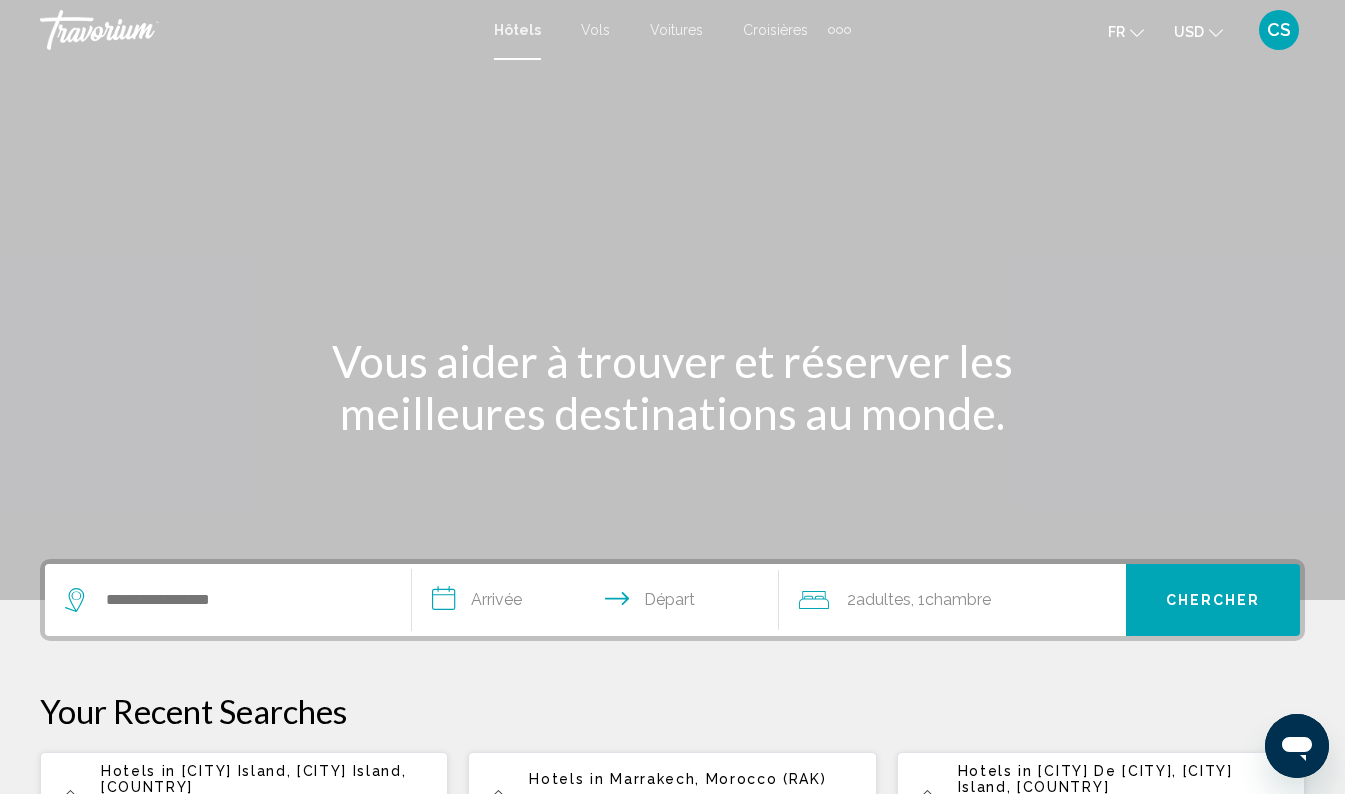 click on "USD" 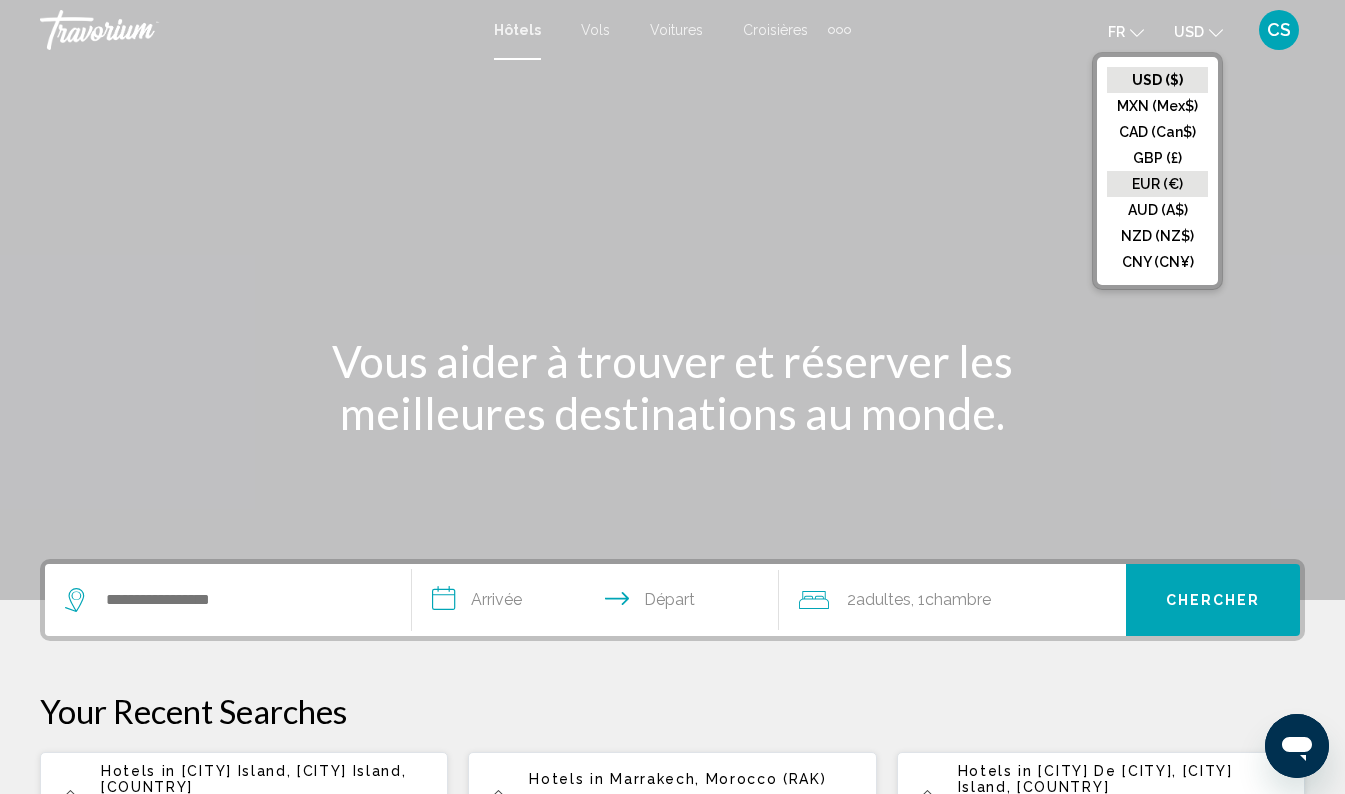 click on "EUR (€)" 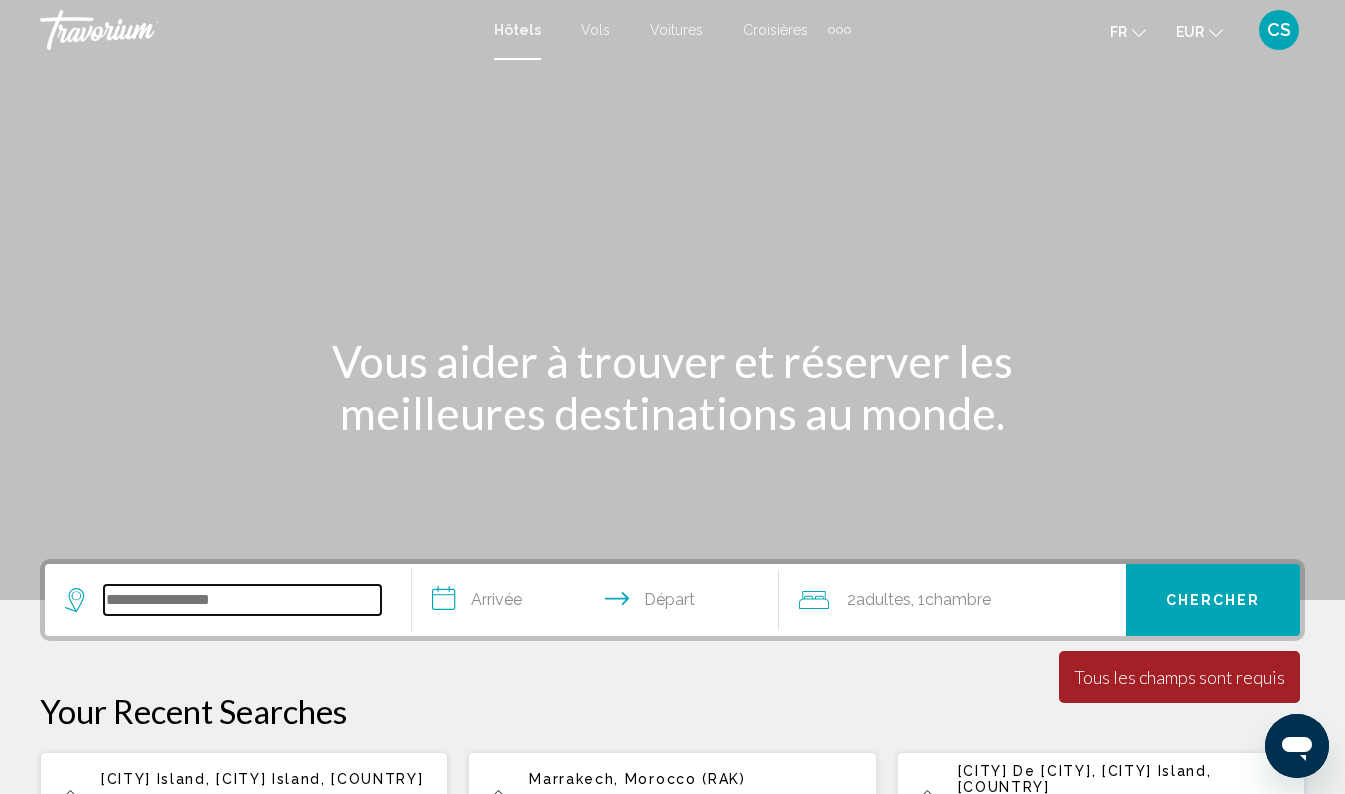 click at bounding box center [242, 600] 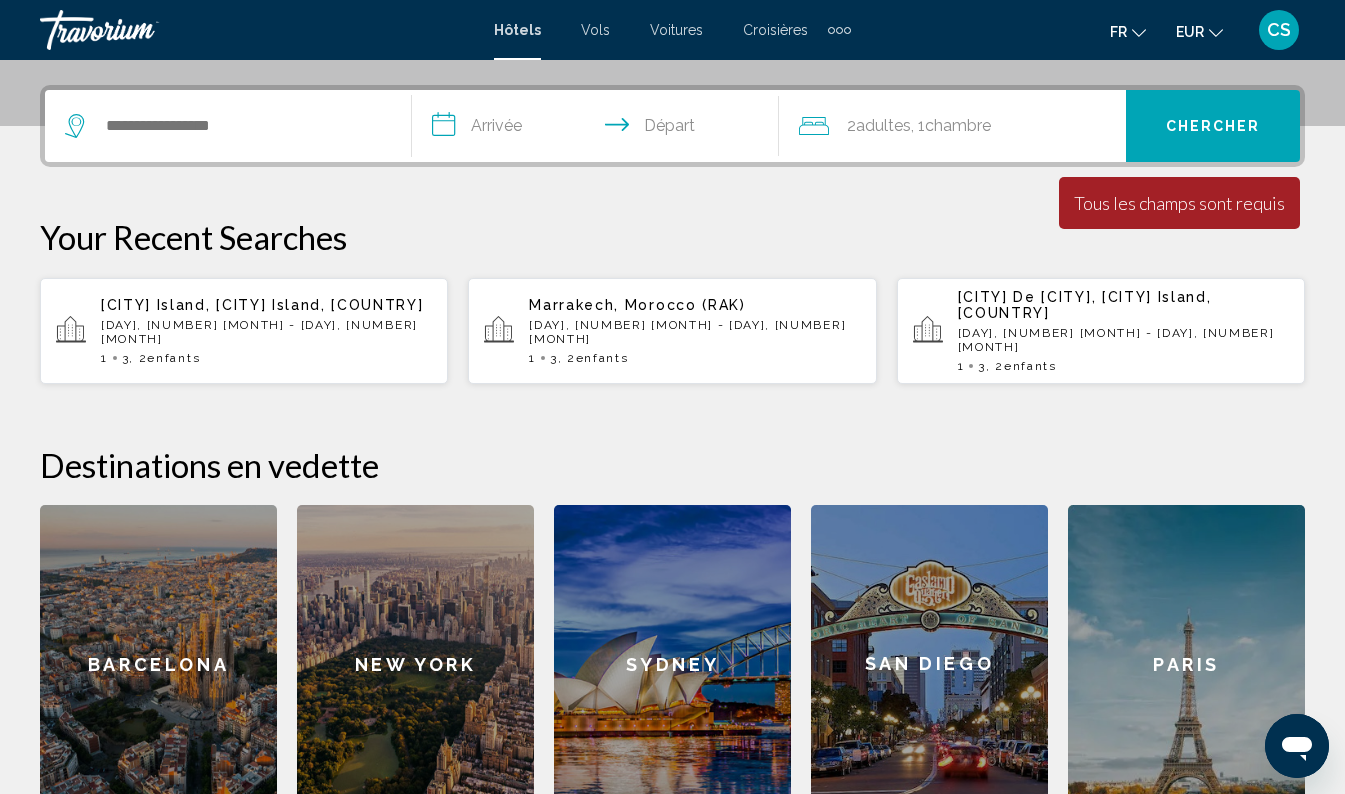scroll, scrollTop: 494, scrollLeft: 0, axis: vertical 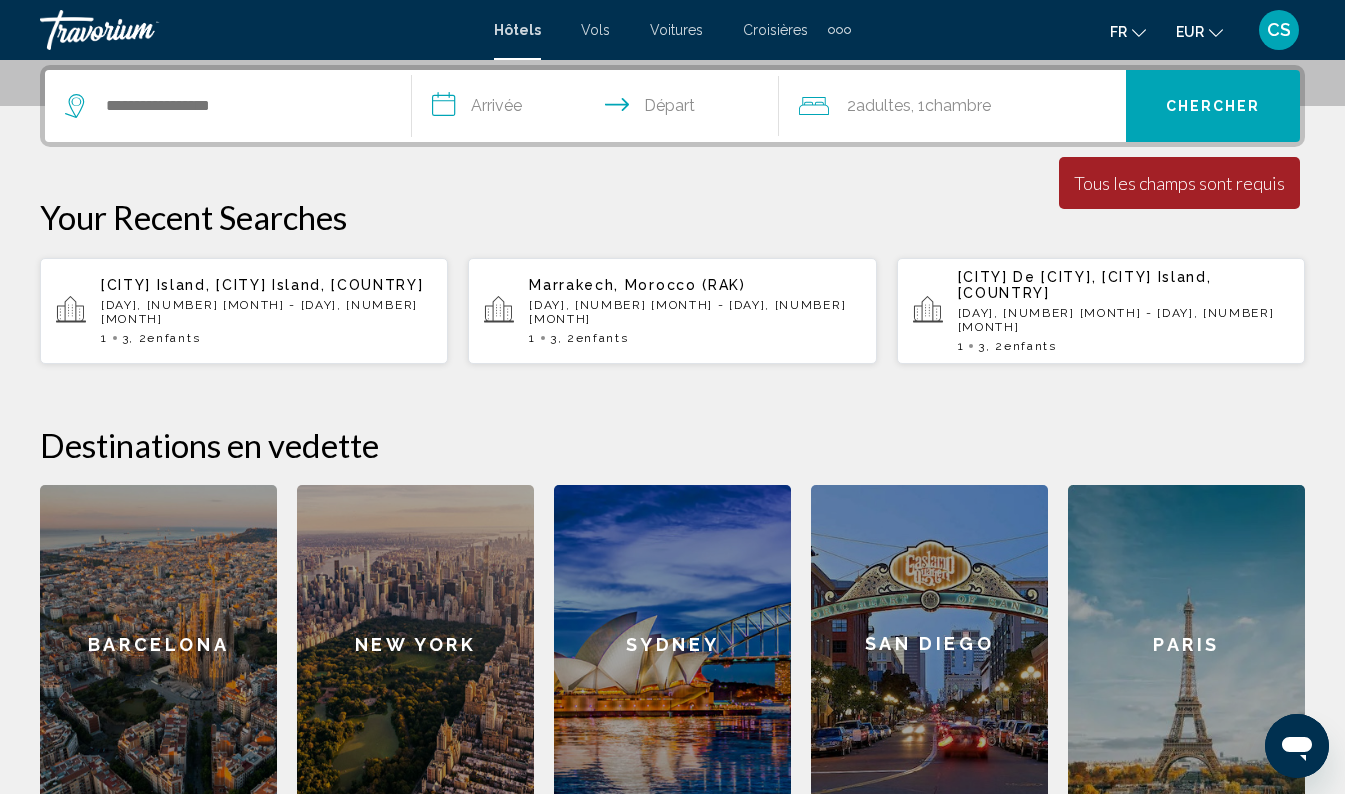 click on "Barcelona" 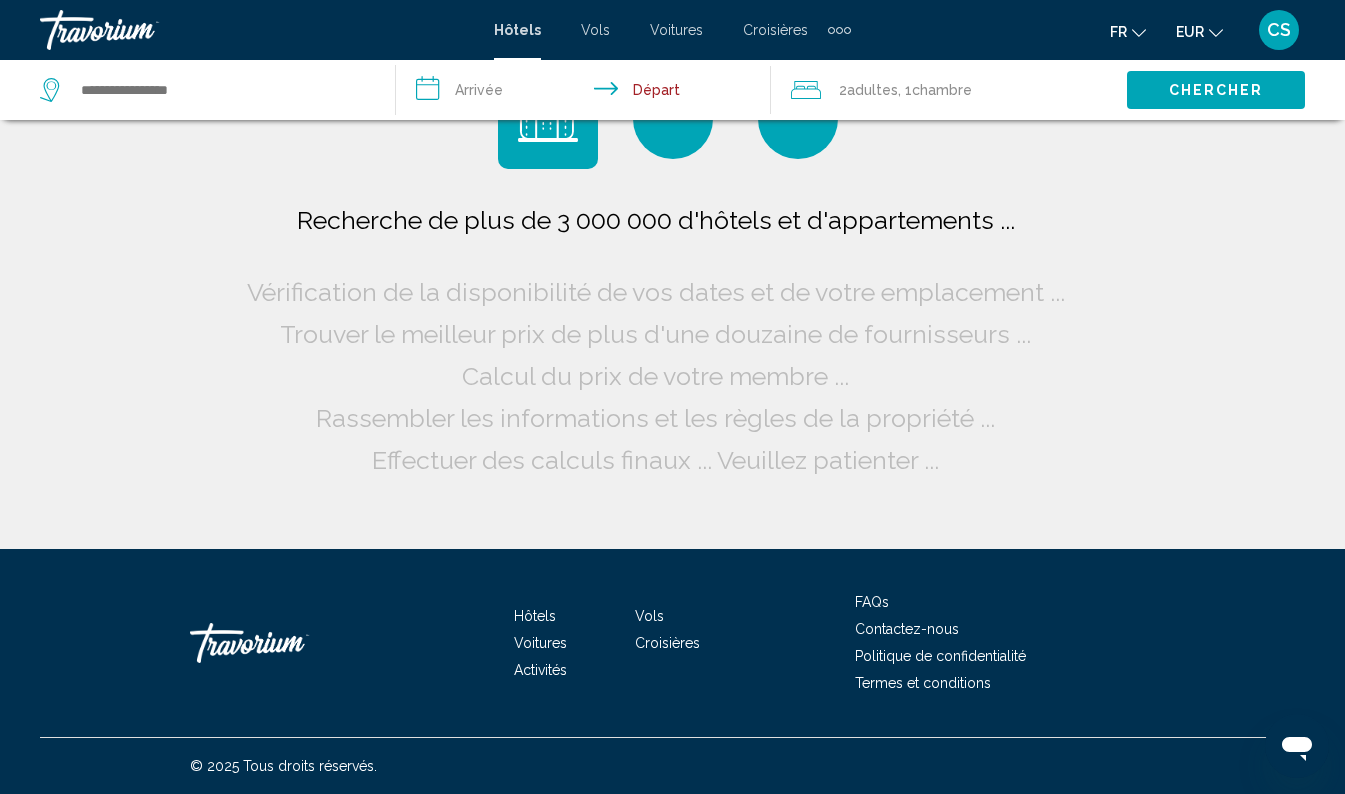 scroll, scrollTop: 0, scrollLeft: 0, axis: both 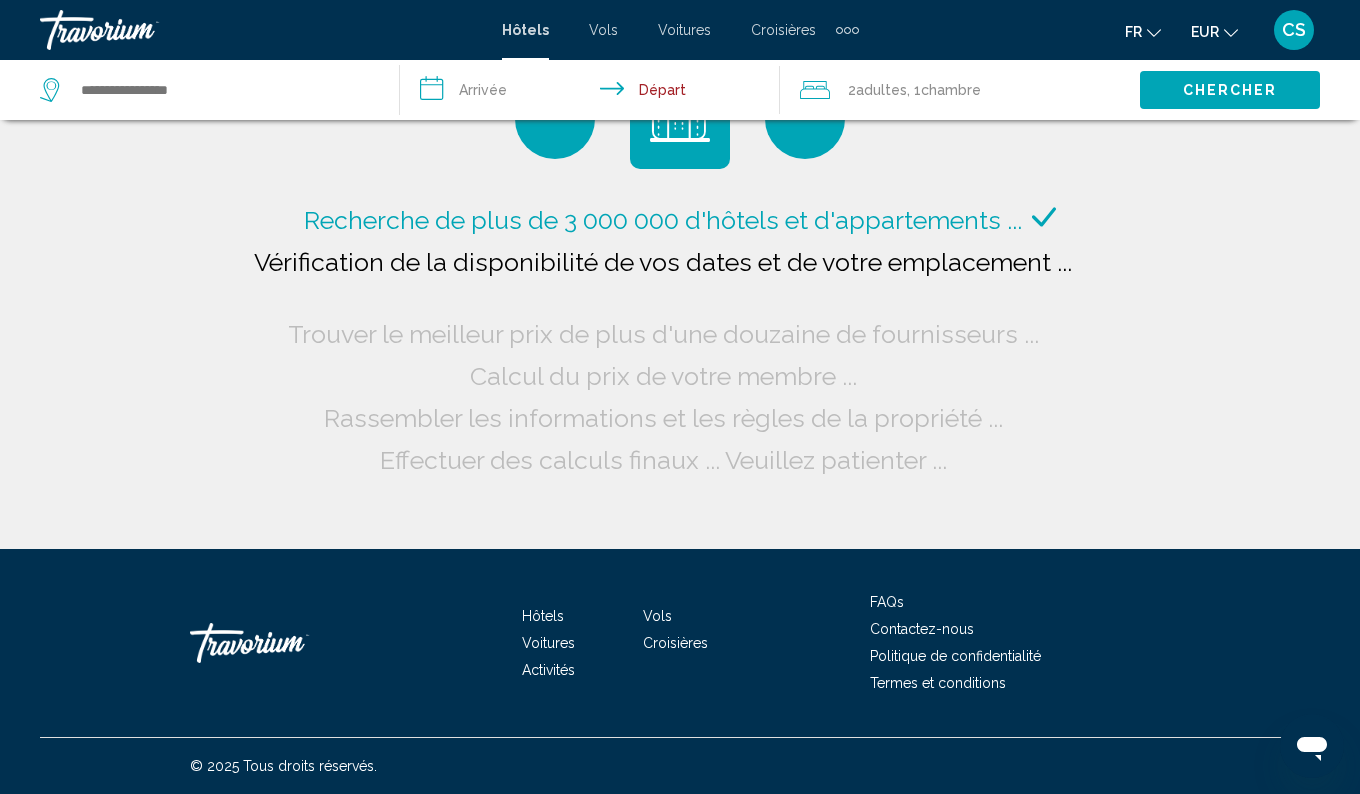 click 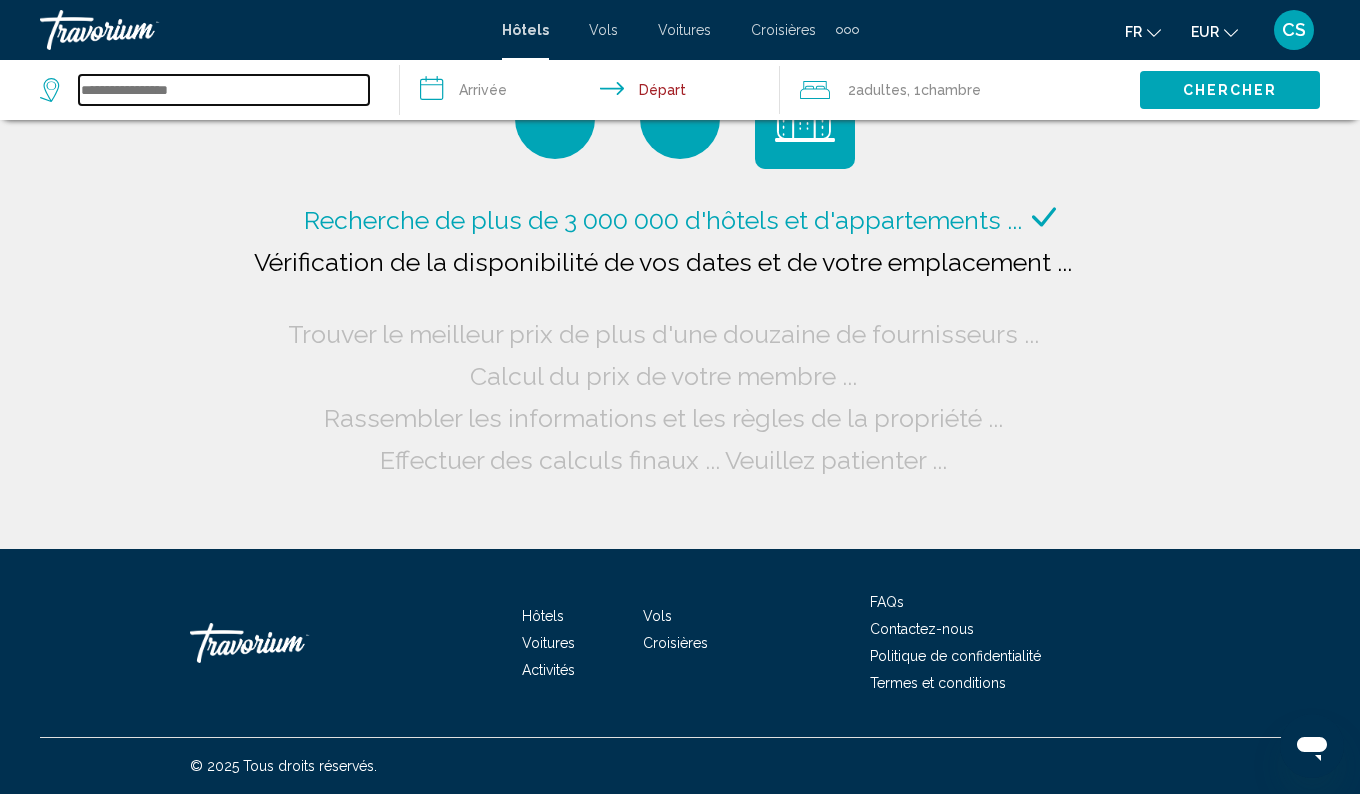 click at bounding box center [224, 90] 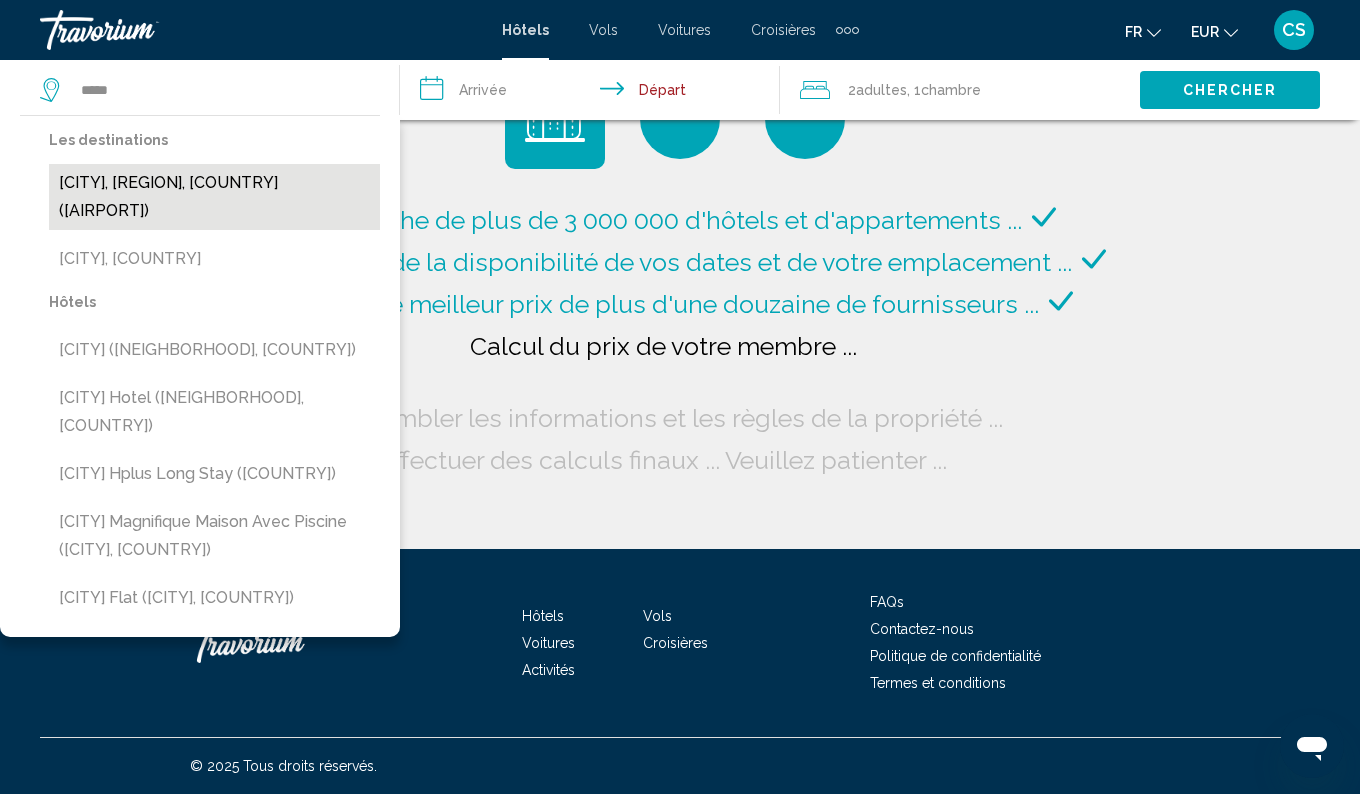 click on "[CITY], [REGION], [COUNTRY] ([AIRPORT])" at bounding box center [214, 197] 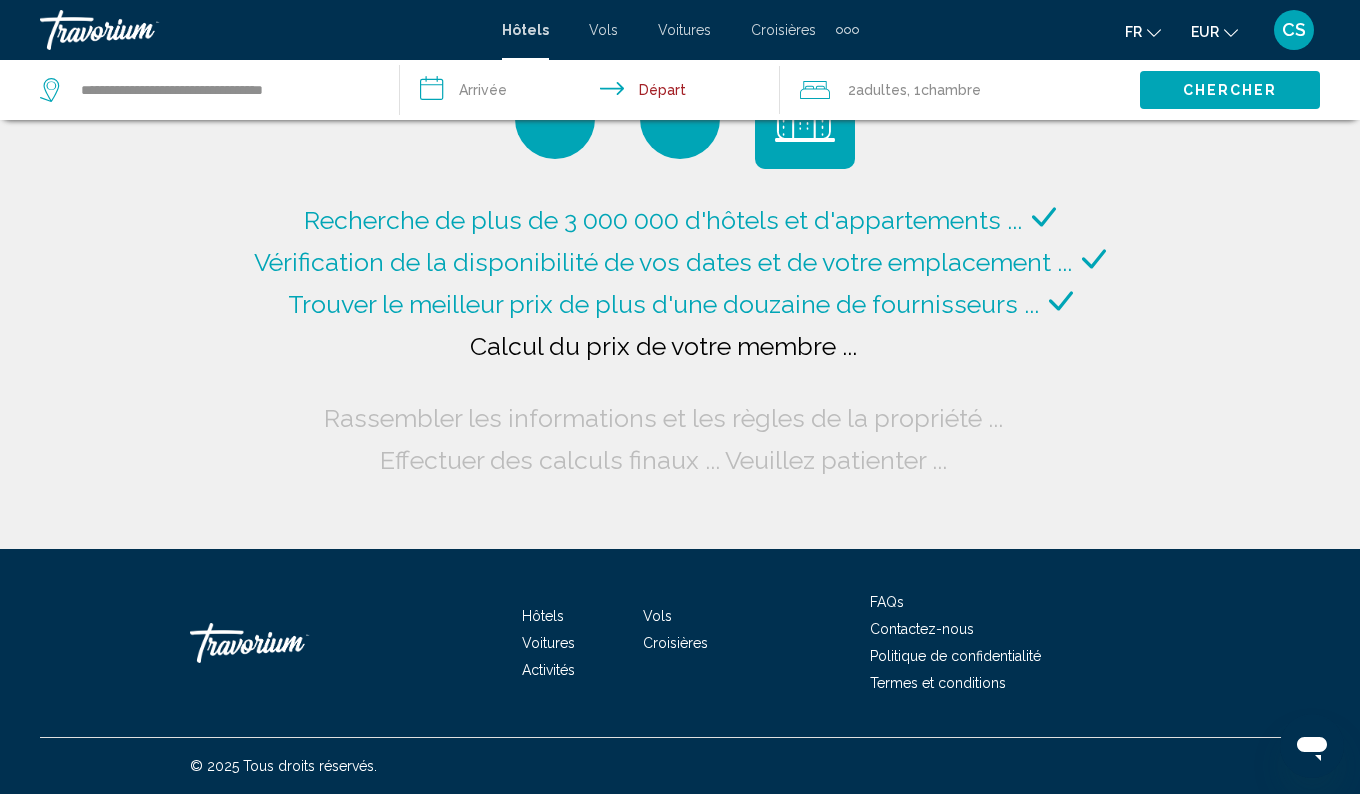 click on "**********" at bounding box center [594, 93] 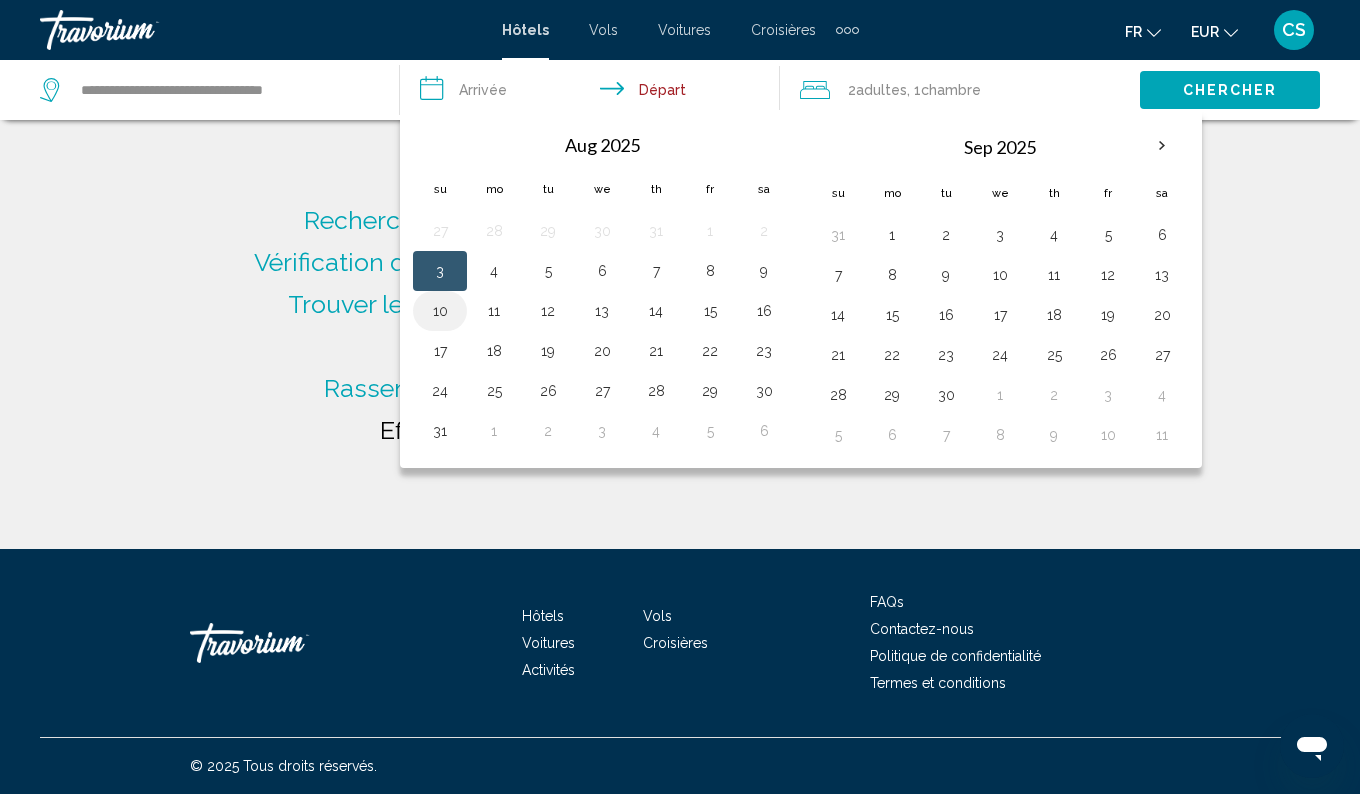type on "**********" 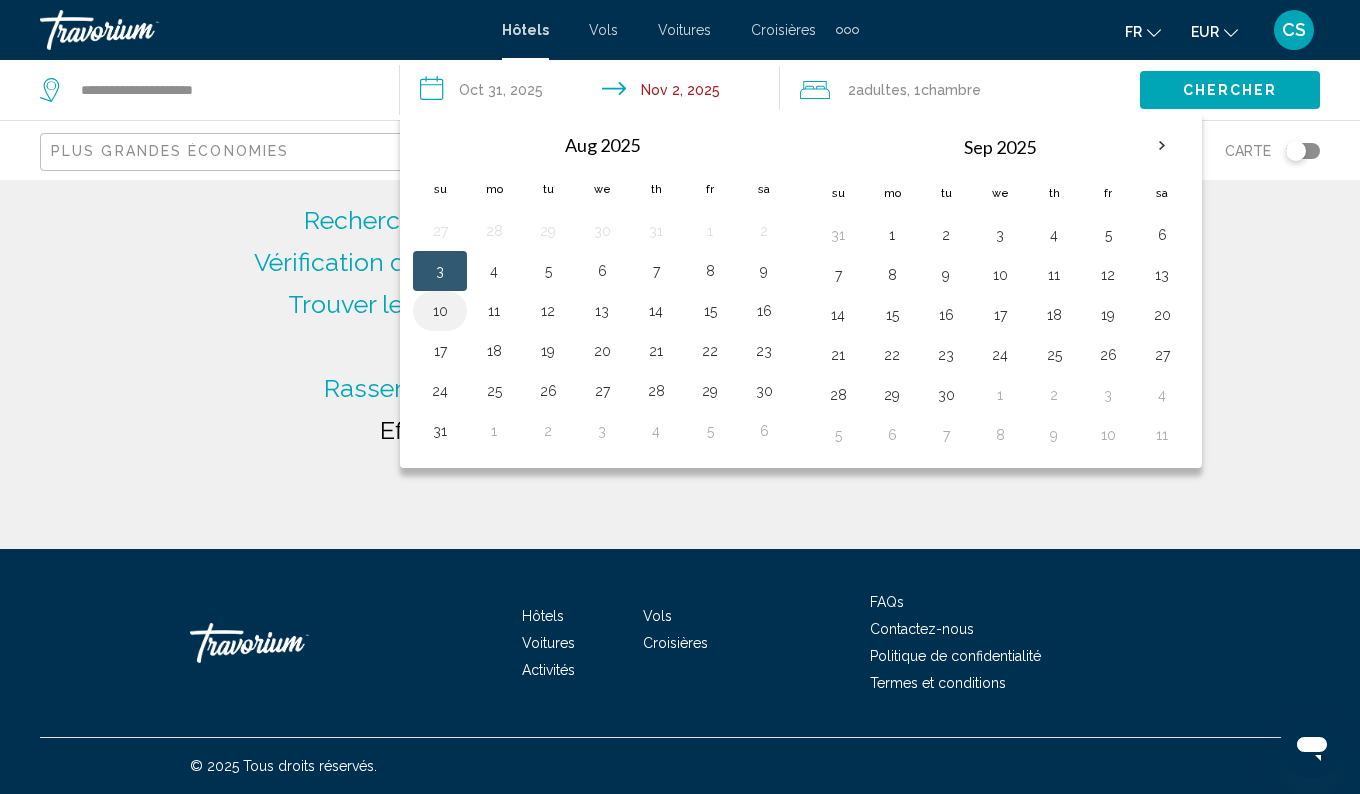 click on "10" at bounding box center (440, 311) 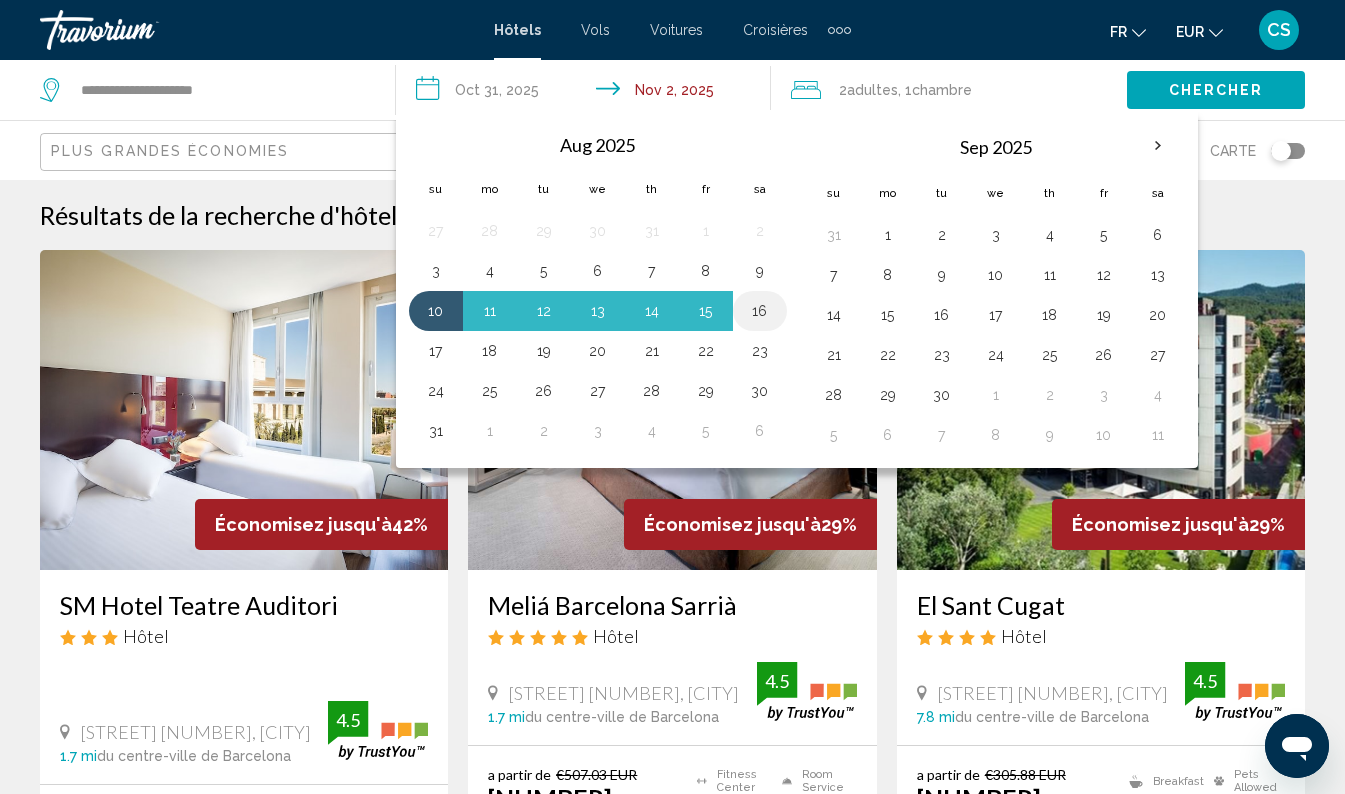 click on "16" at bounding box center [760, 311] 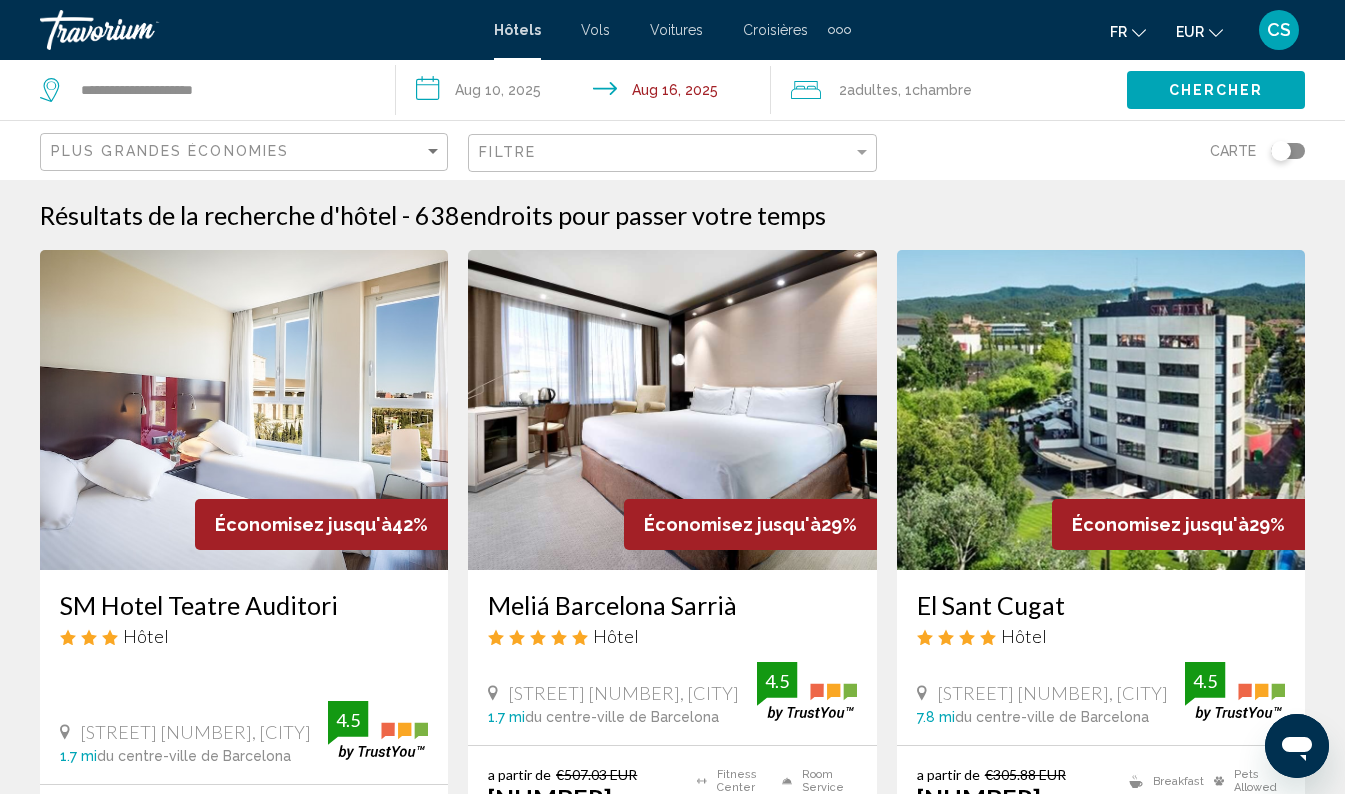 click on "Chambre" 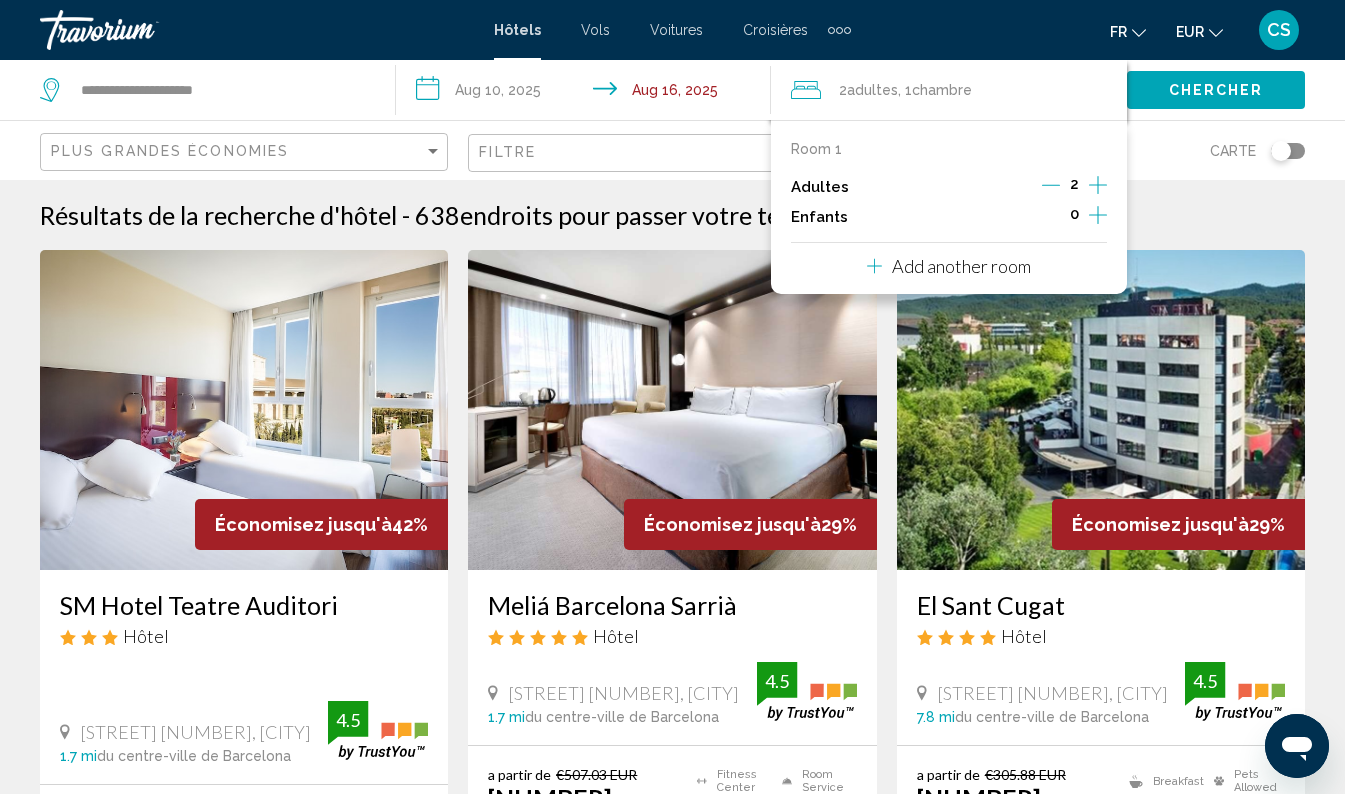 click 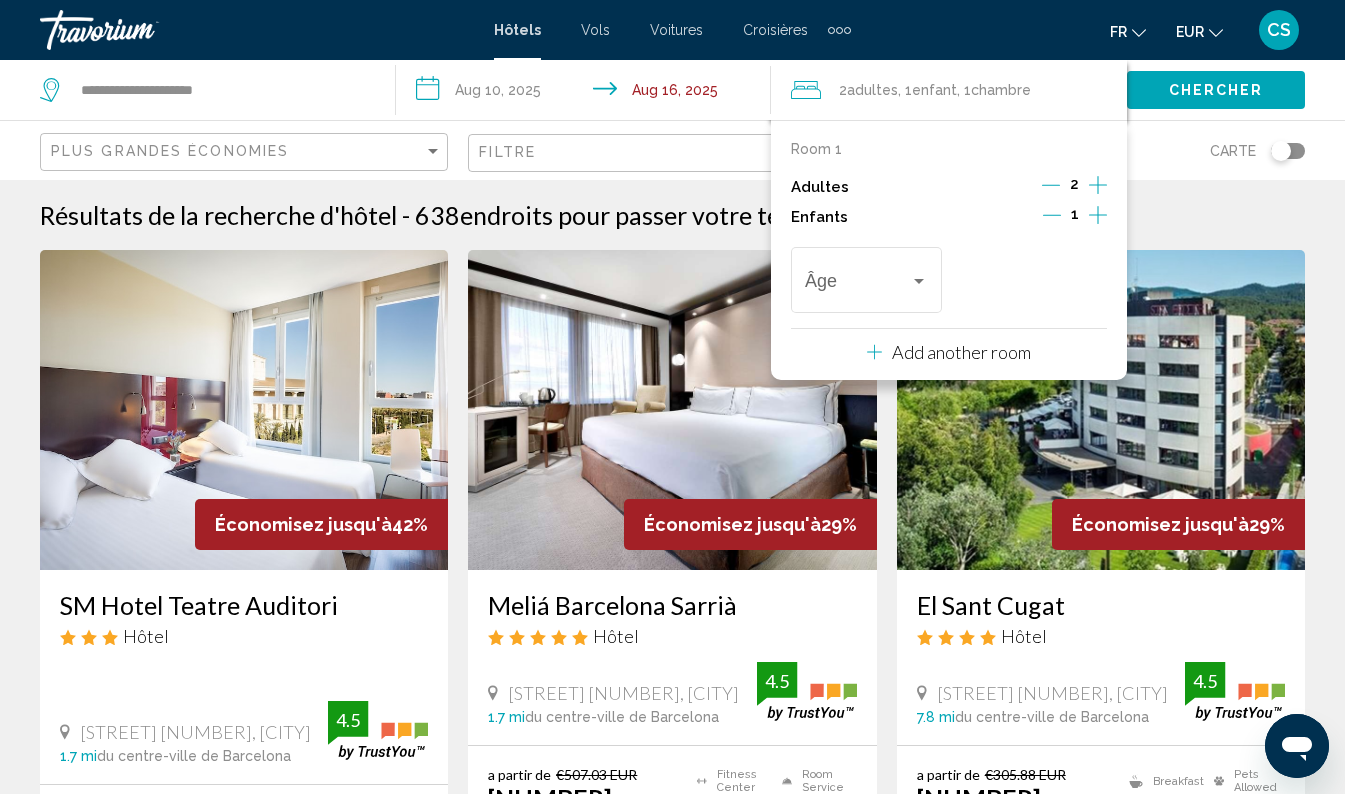 click 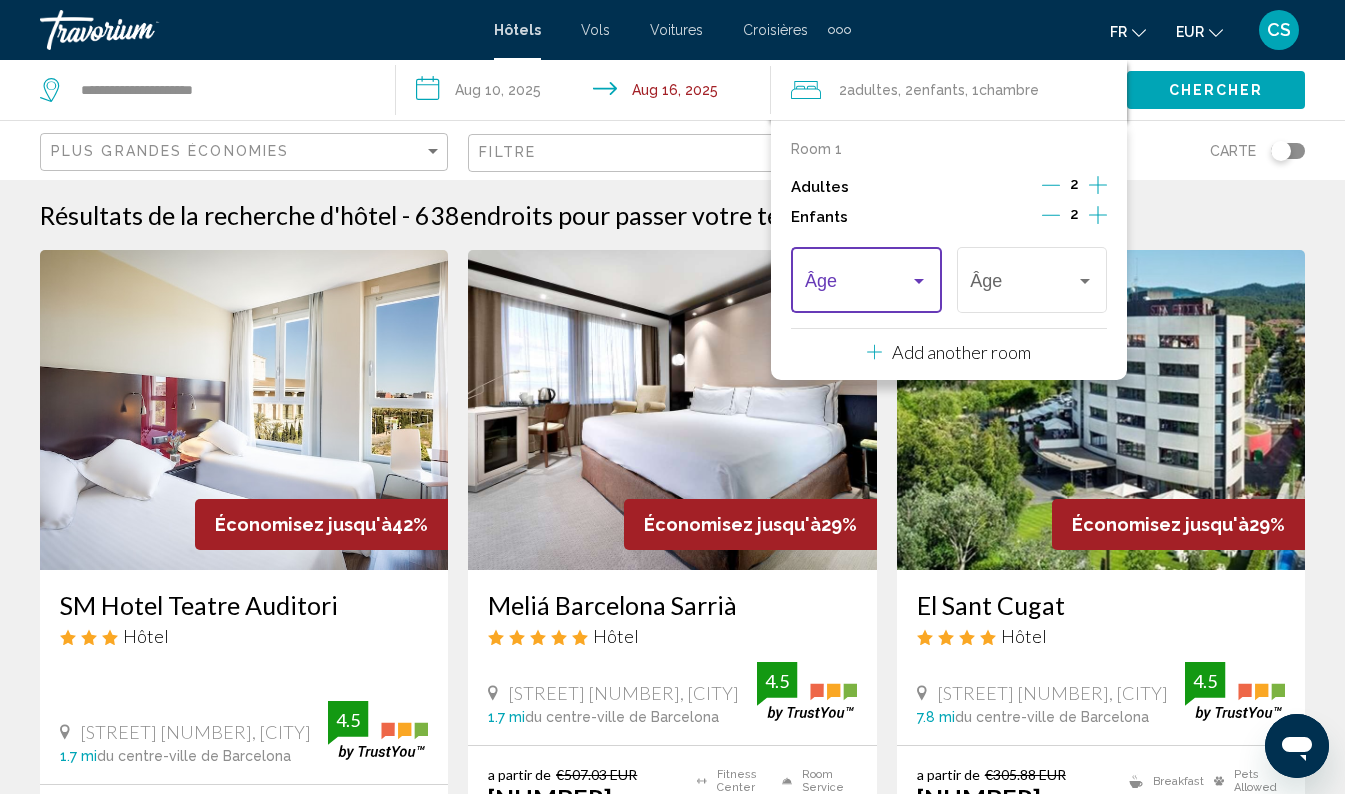 click at bounding box center [857, 285] 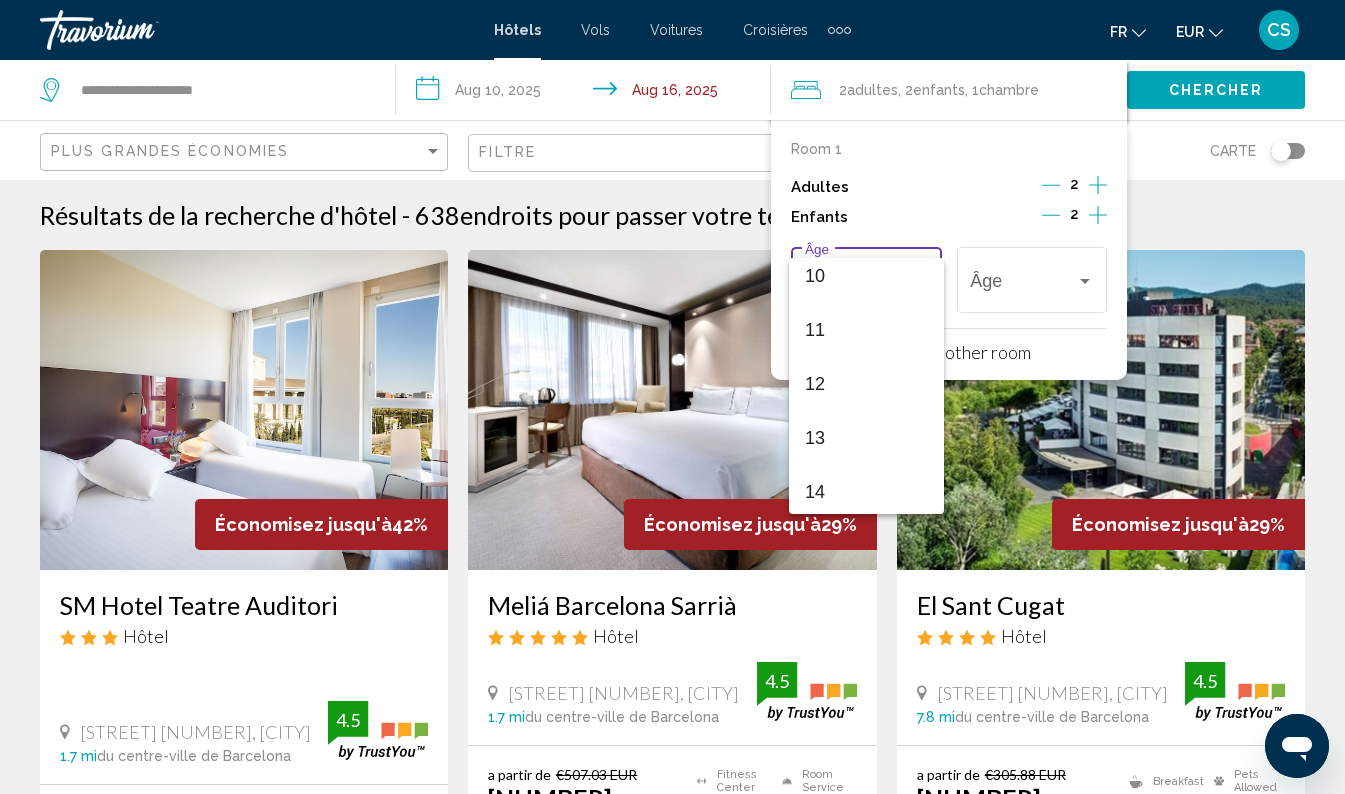 scroll, scrollTop: 716, scrollLeft: 0, axis: vertical 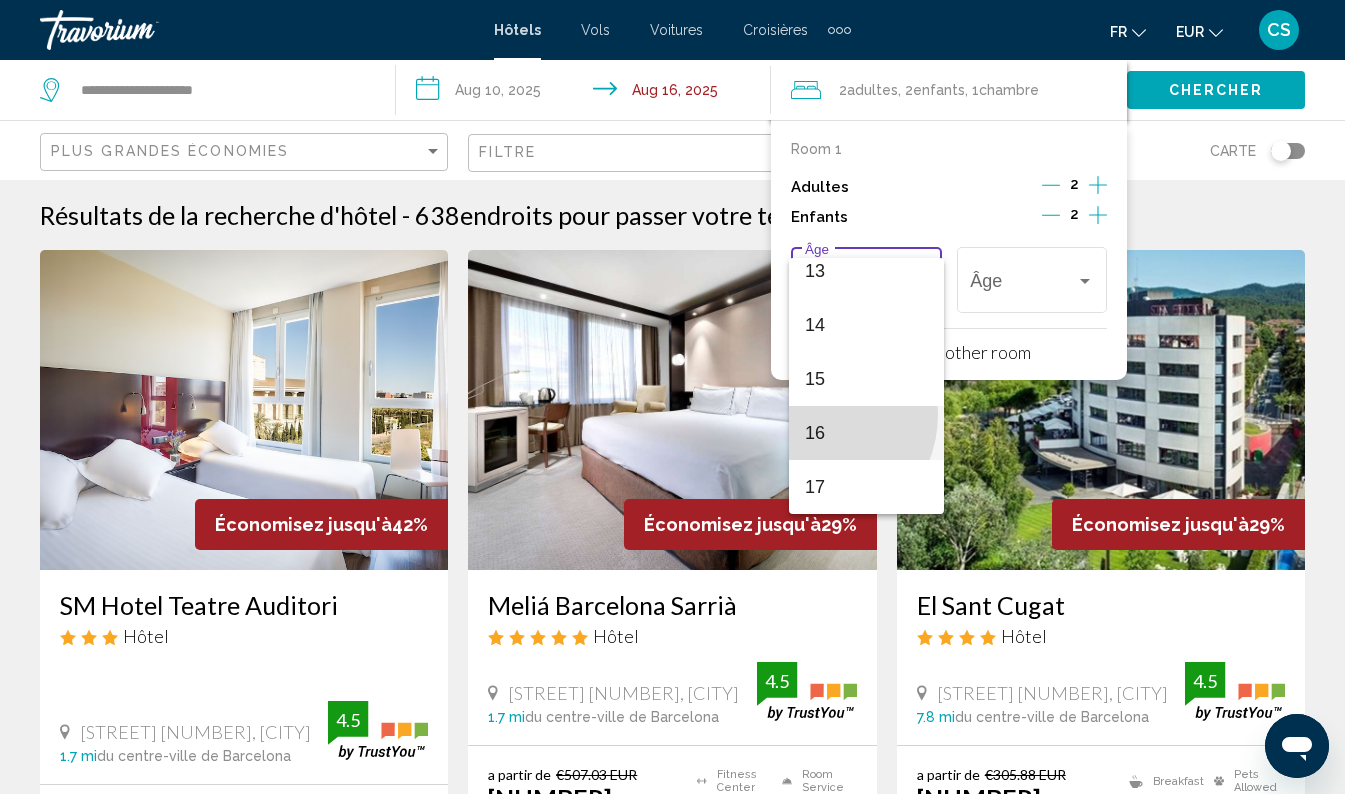 click on "16" at bounding box center [866, 433] 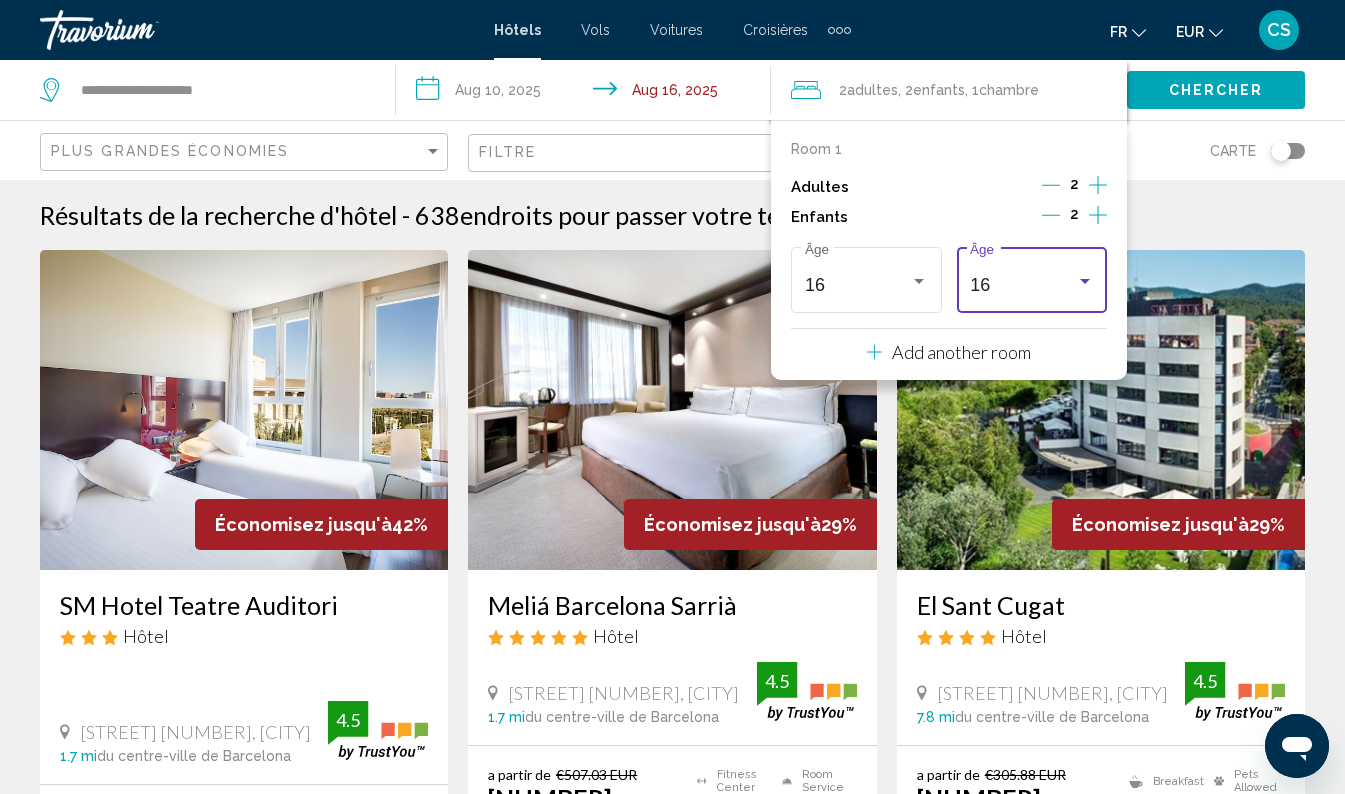 click on "16" at bounding box center (1022, 285) 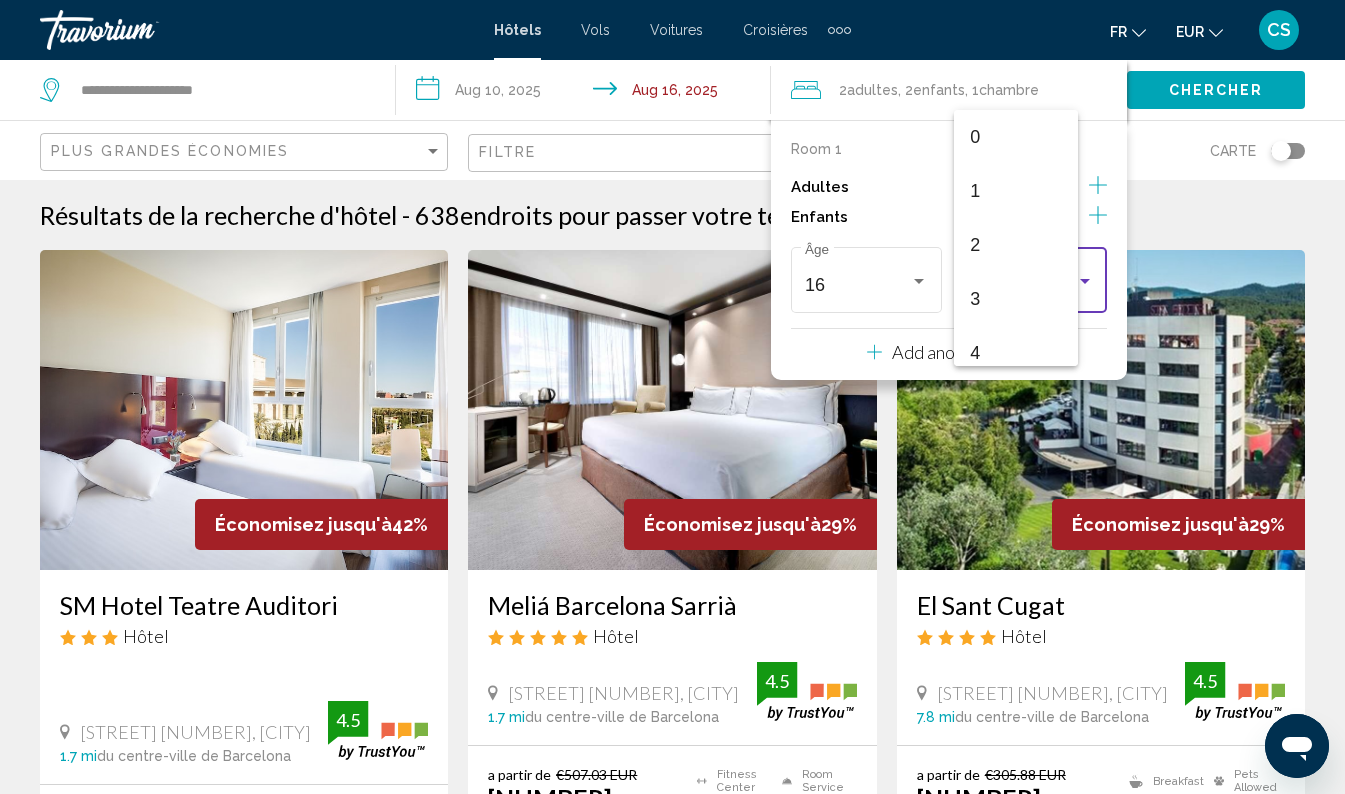 scroll, scrollTop: 716, scrollLeft: 0, axis: vertical 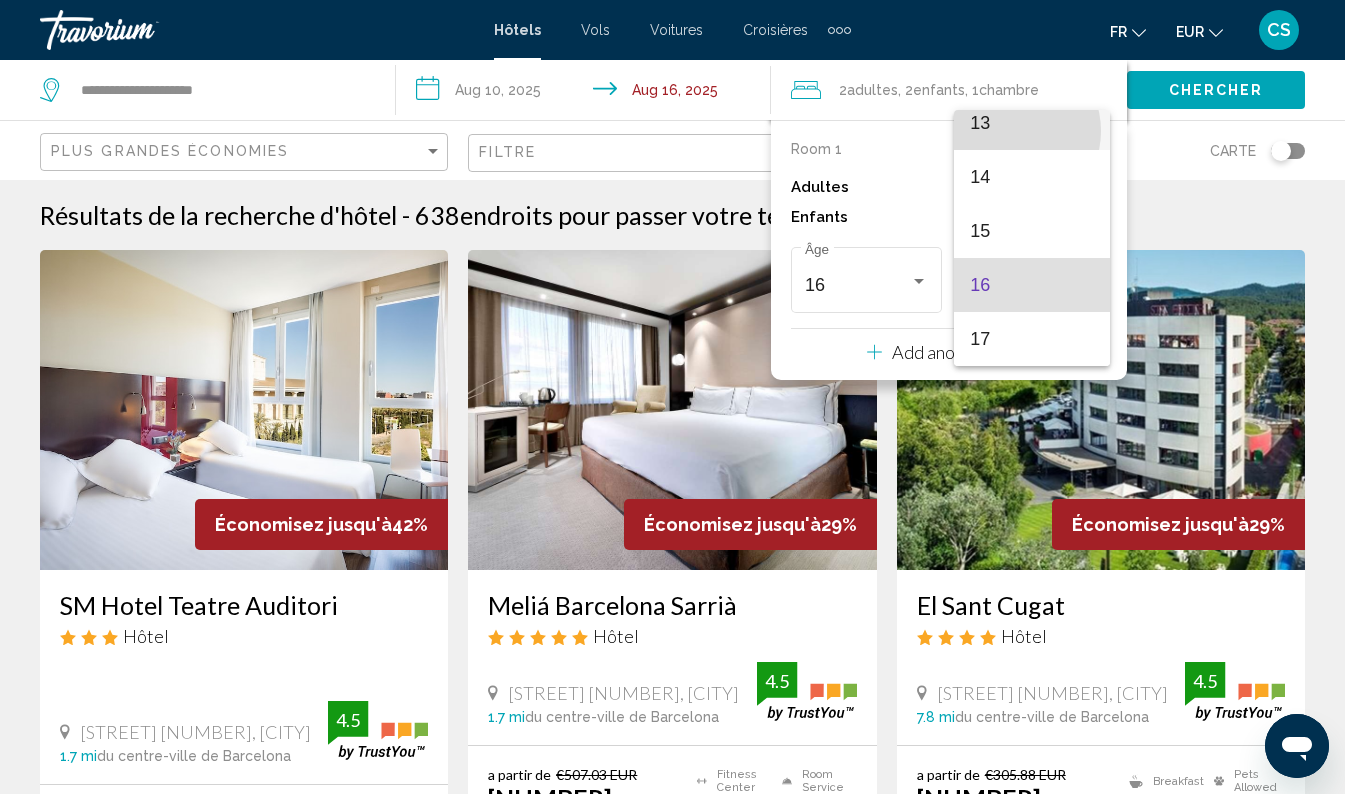 click on "13" at bounding box center (1031, 123) 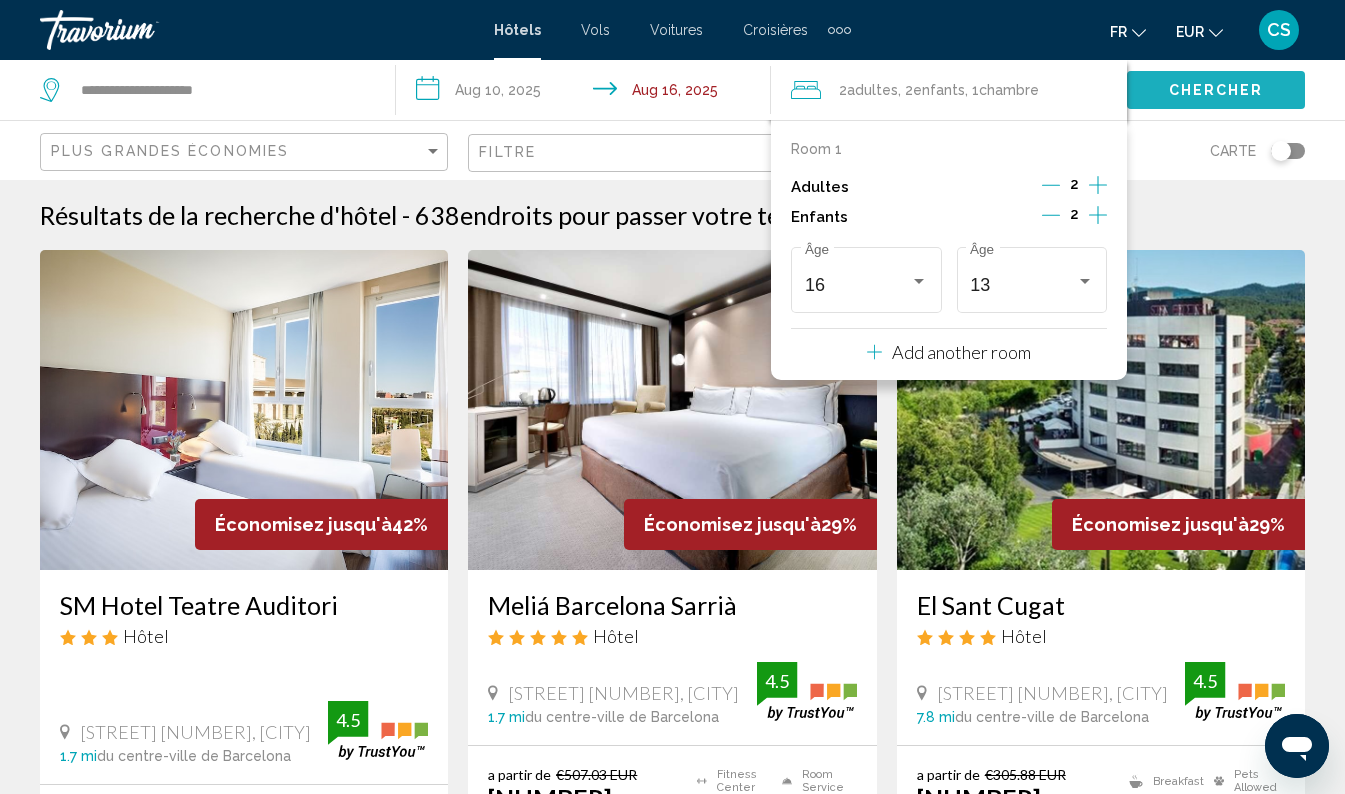 click on "Chercher" 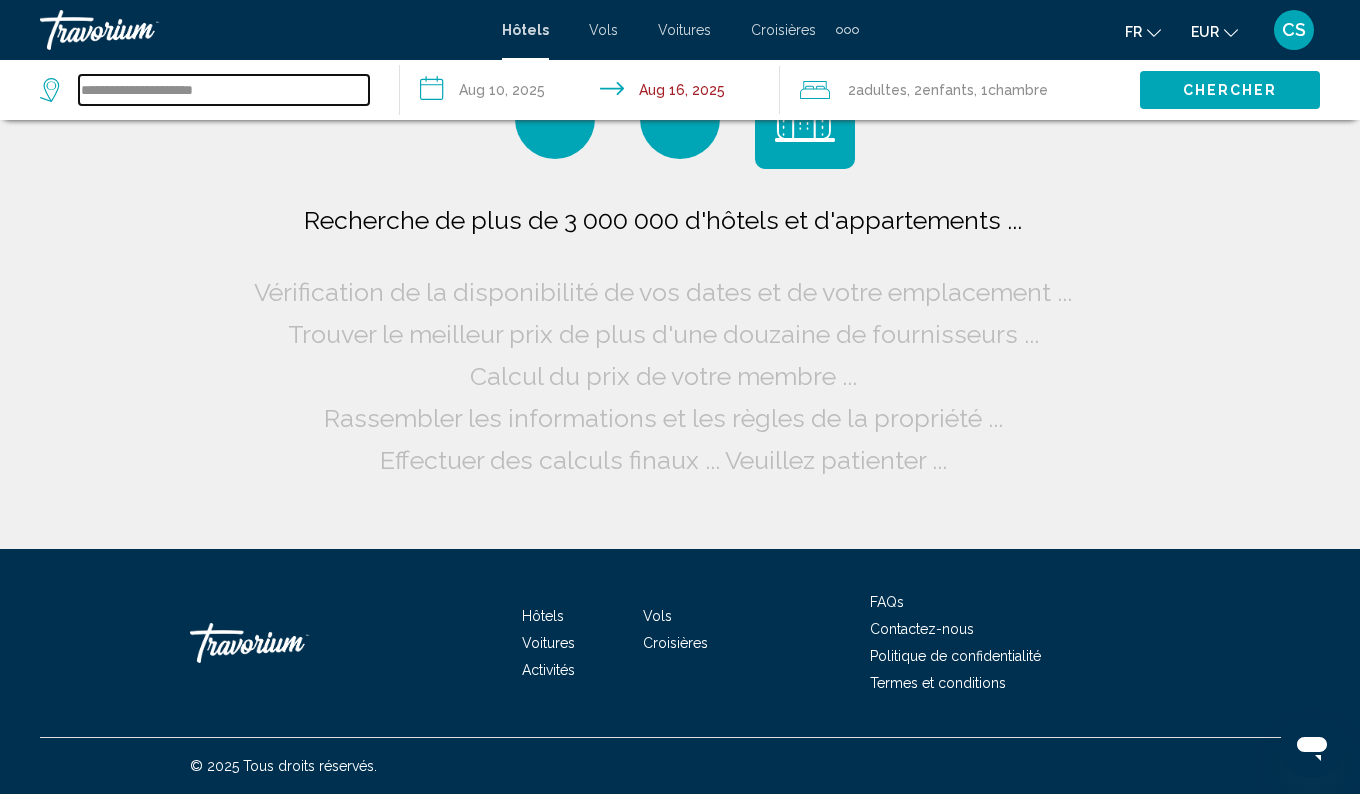 click on "**********" at bounding box center (224, 90) 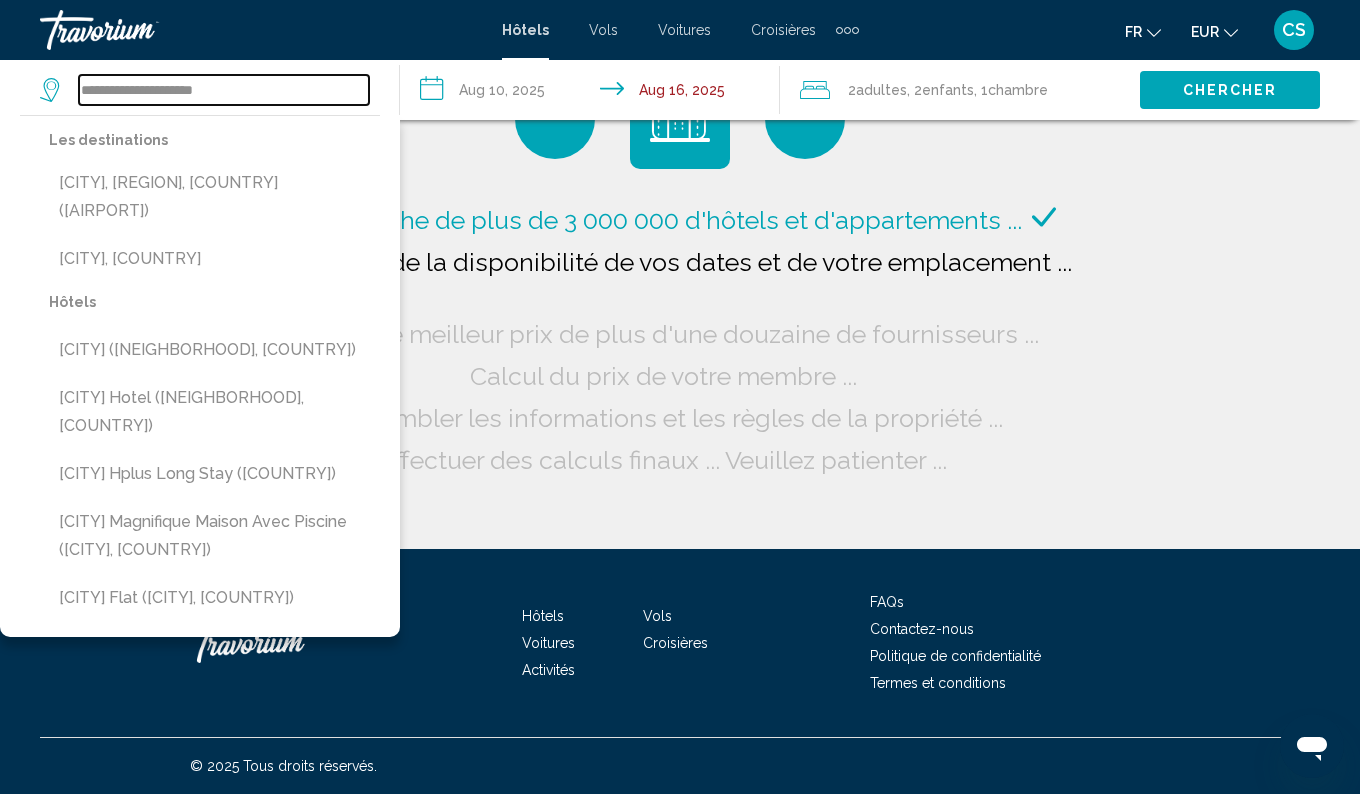 drag, startPoint x: 345, startPoint y: 100, endPoint x: 329, endPoint y: 125, distance: 29.681644 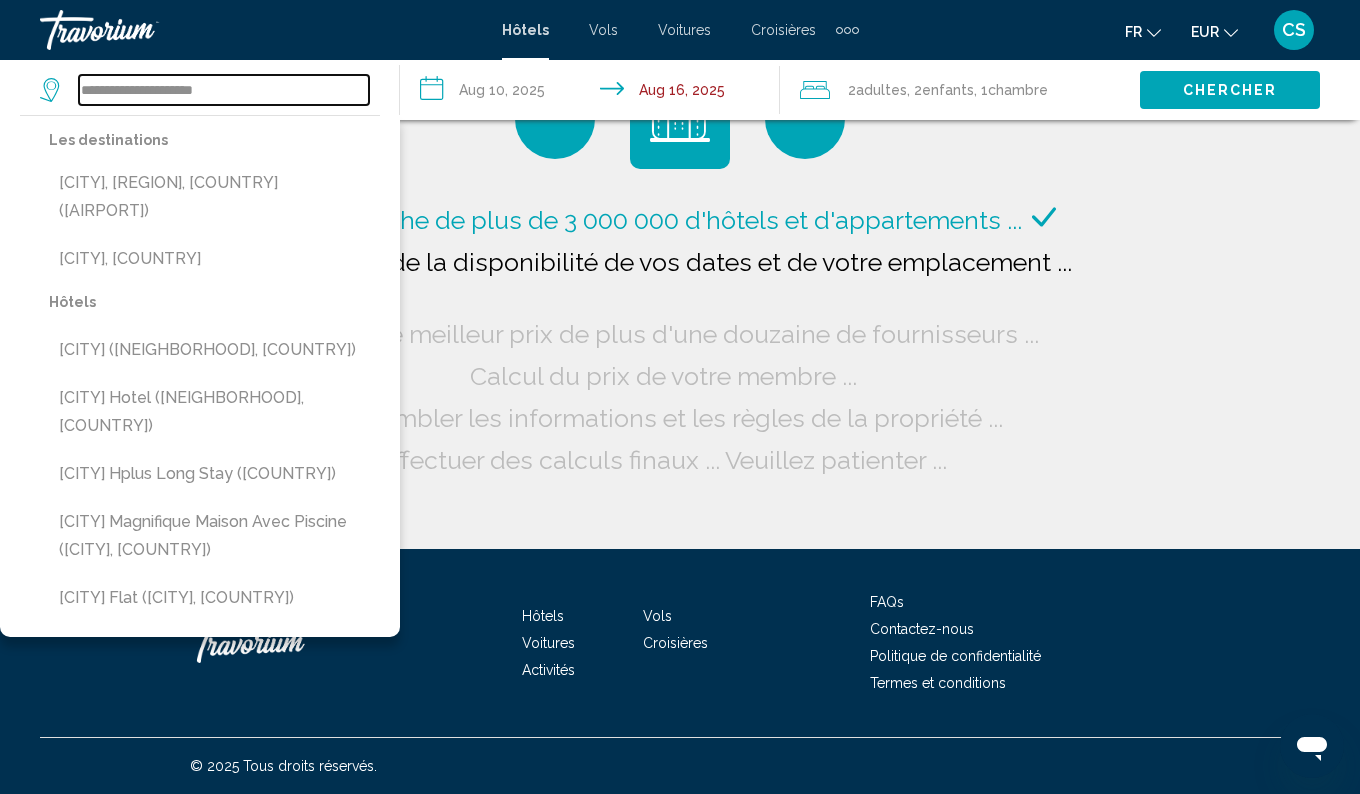 click on "**********" 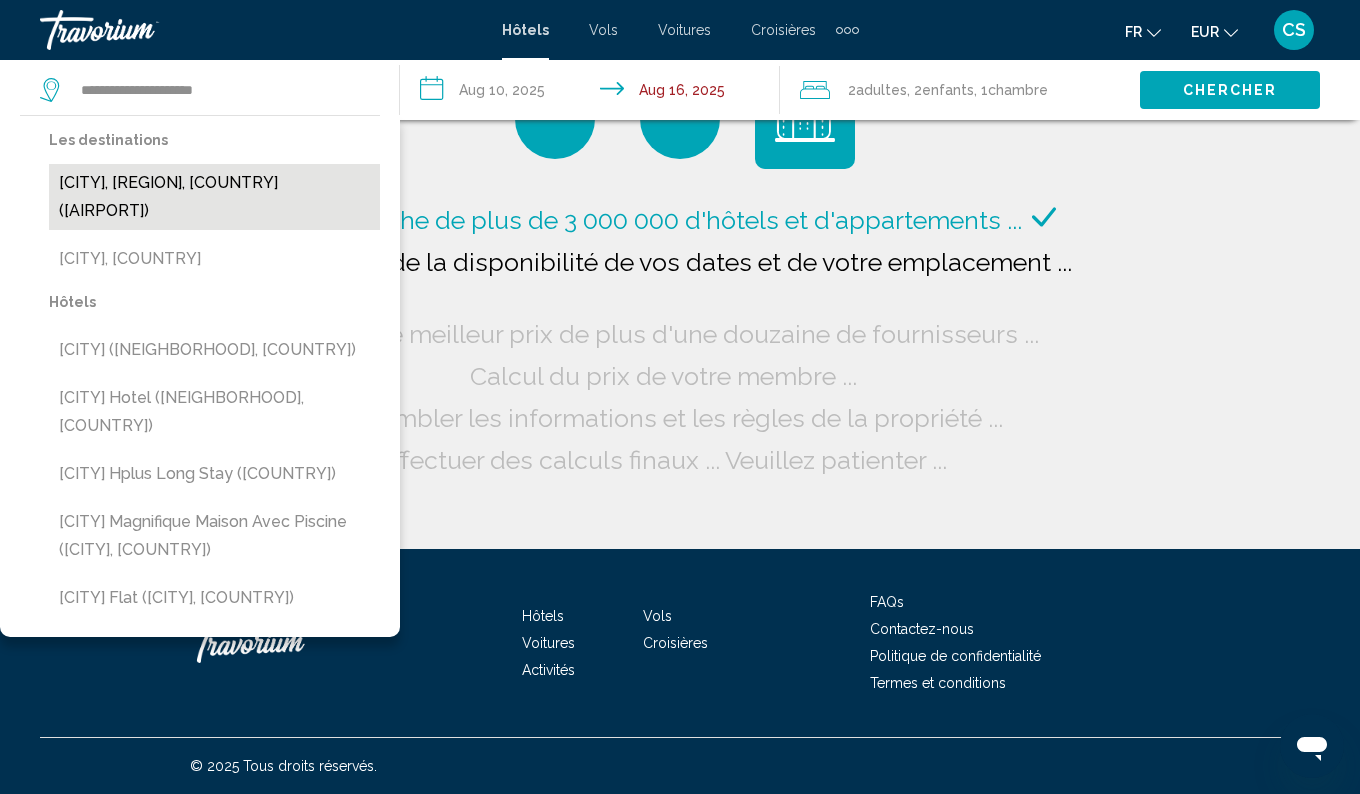 click on "[CITY], [REGION], [COUNTRY] ([AIRPORT])" at bounding box center (214, 197) 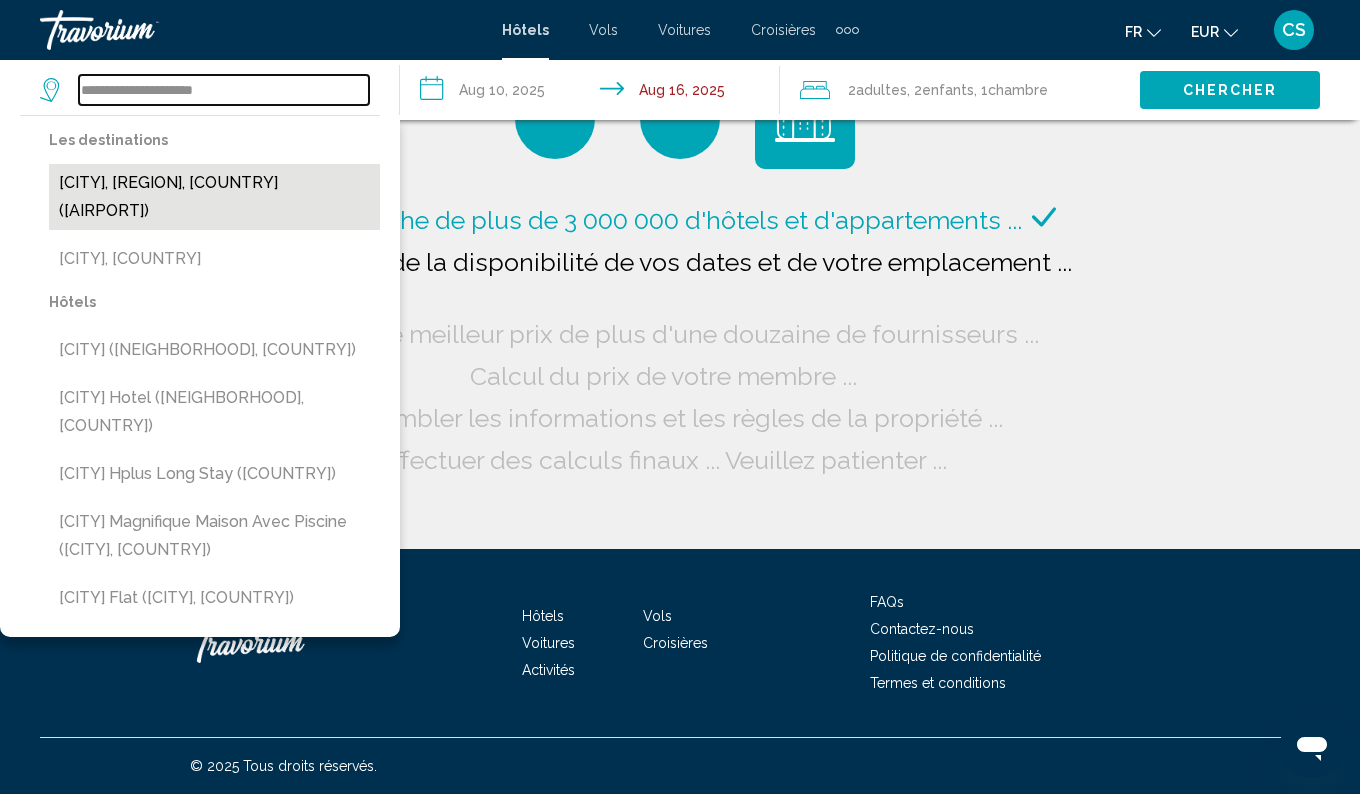 type on "**********" 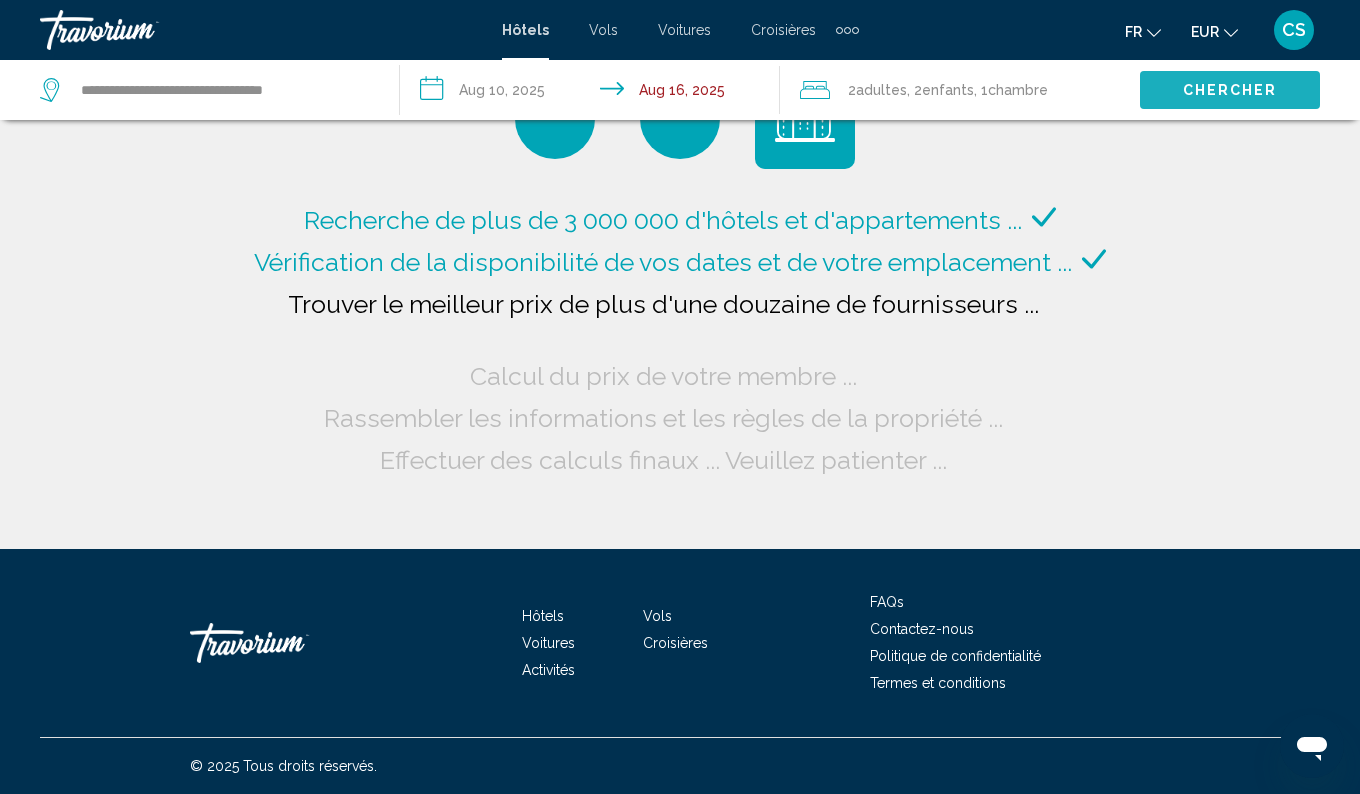 click on "Chercher" 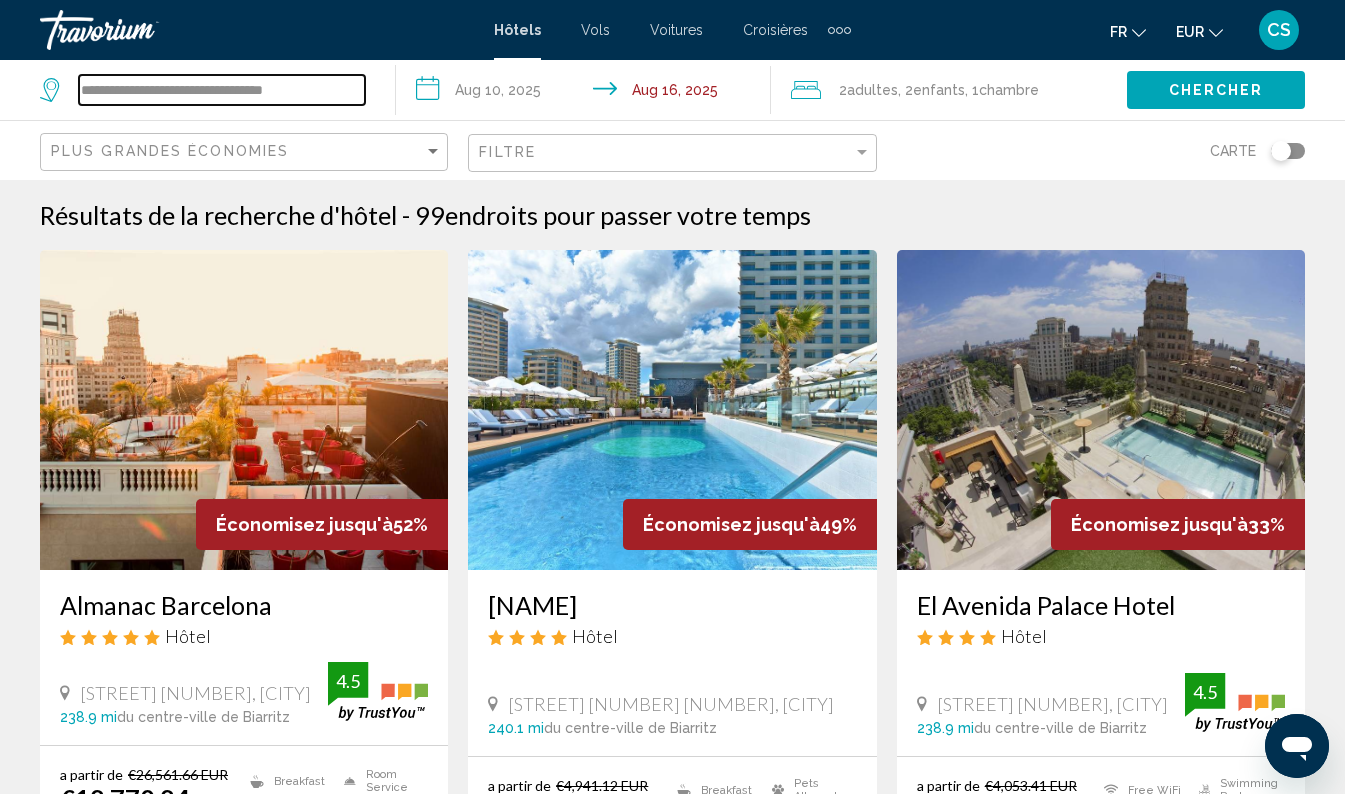 click on "**********" at bounding box center (222, 90) 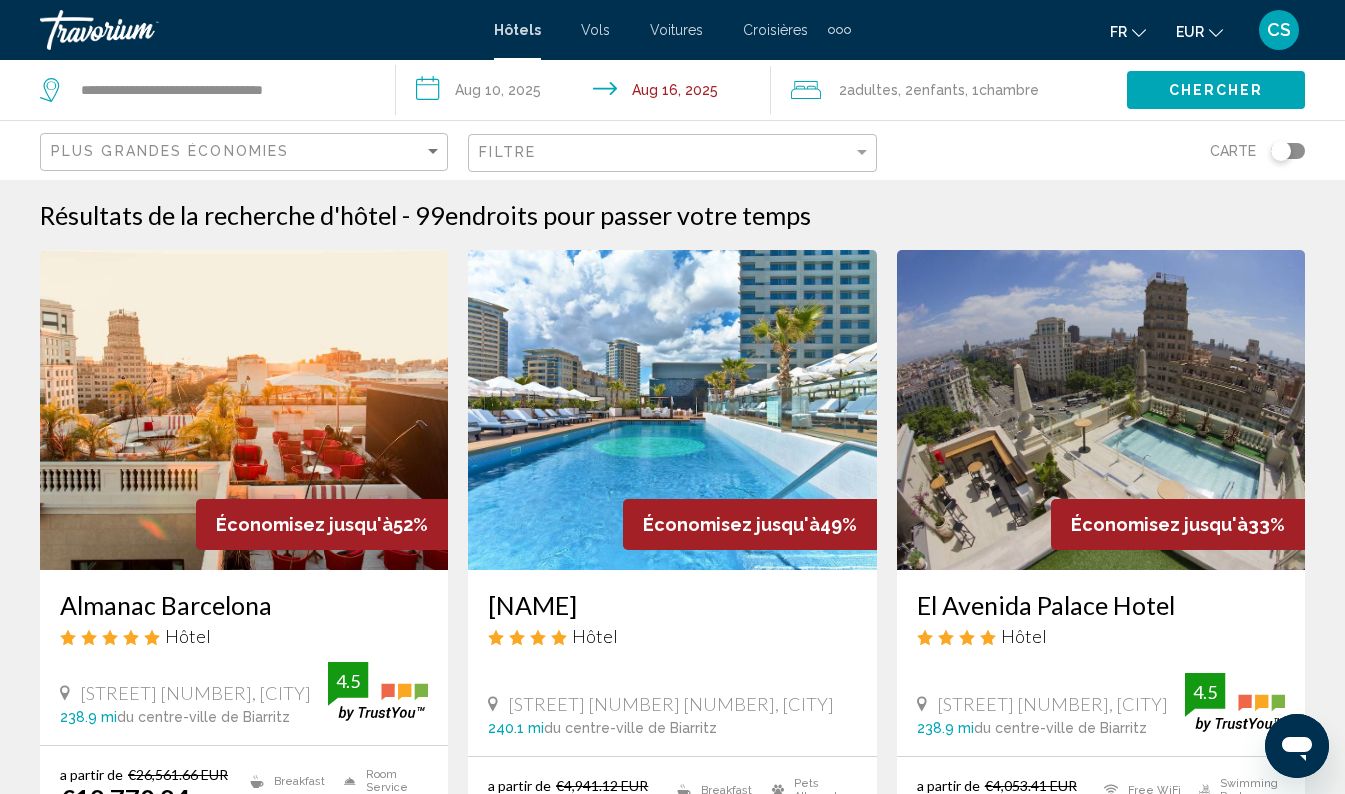 click on "Chercher" 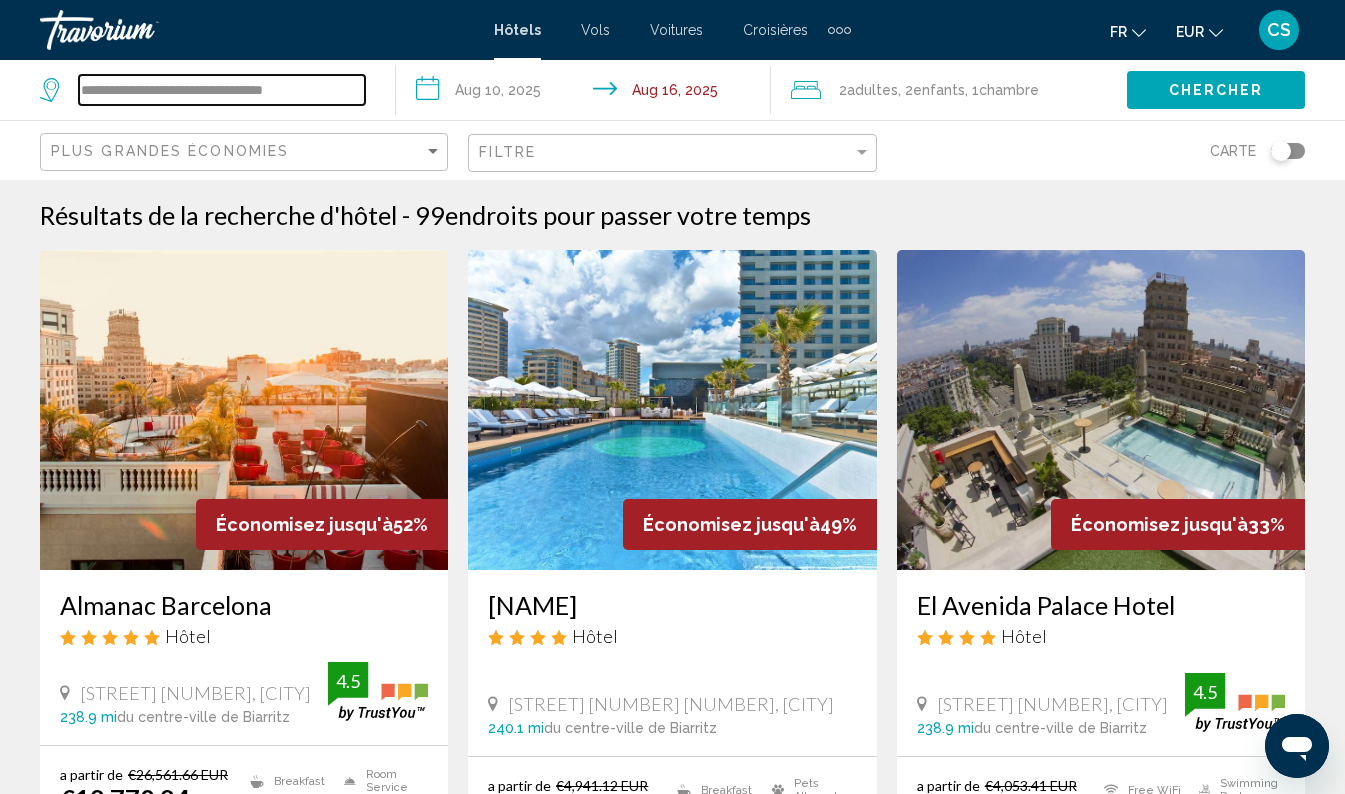 click on "**********" at bounding box center (222, 90) 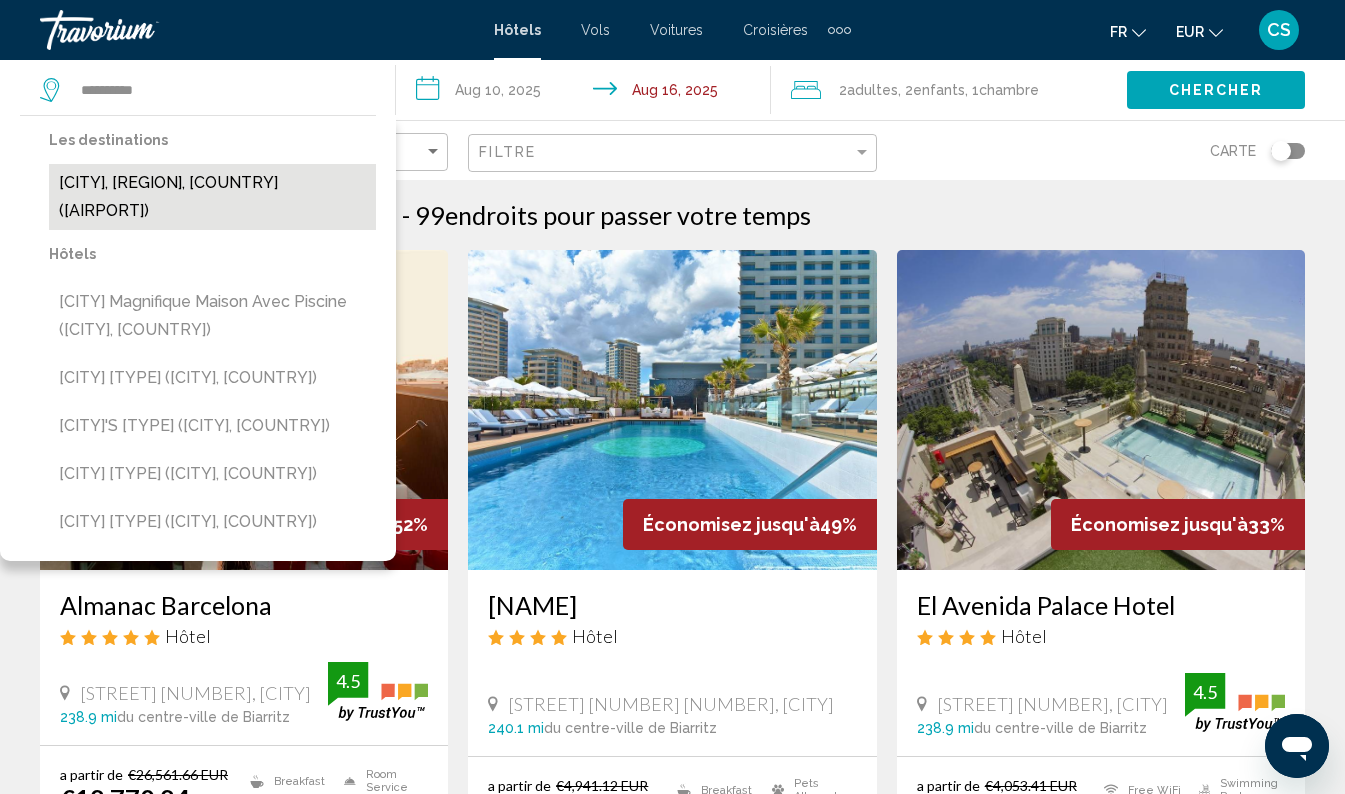 click on "[CITY], [REGION], [COUNTRY] ([AIRPORT])" at bounding box center (212, 197) 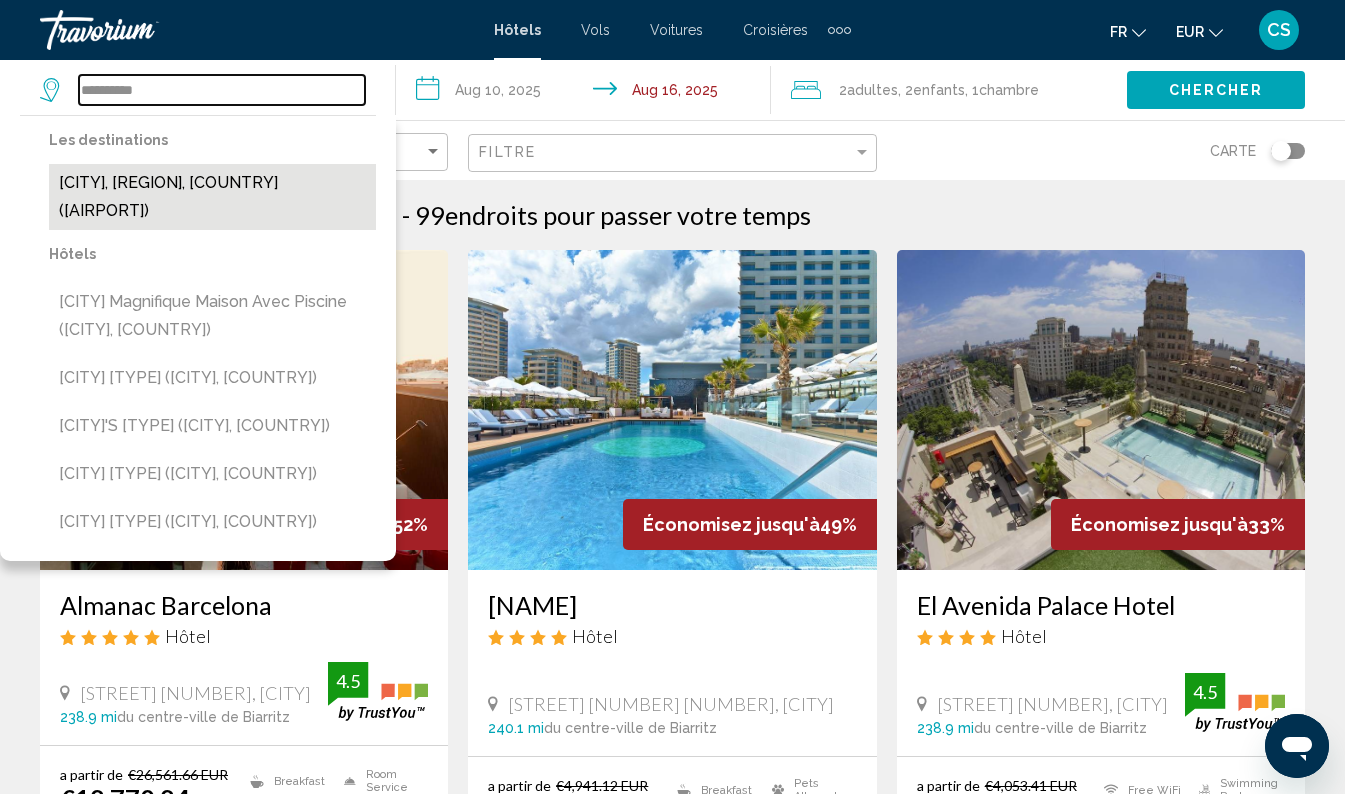 type on "**********" 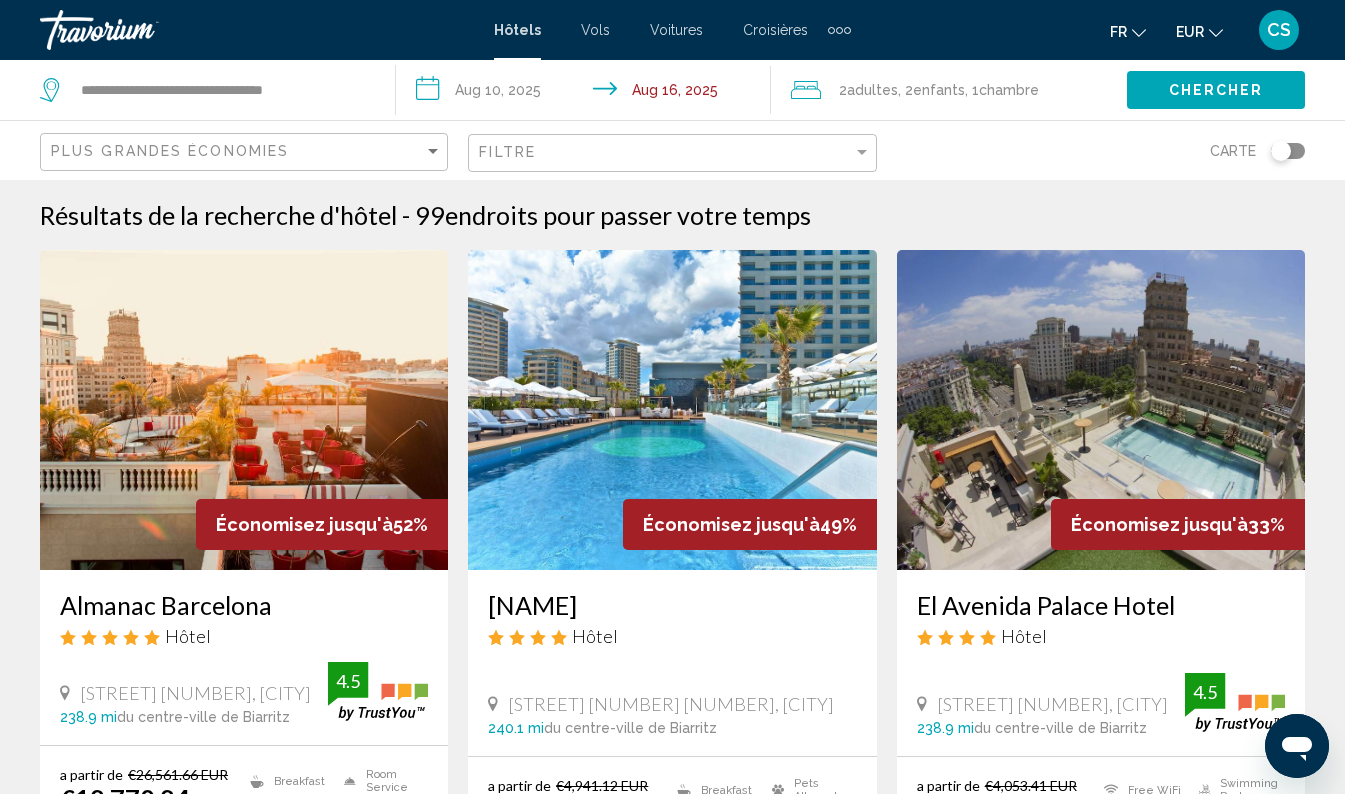 click on "Chercher" 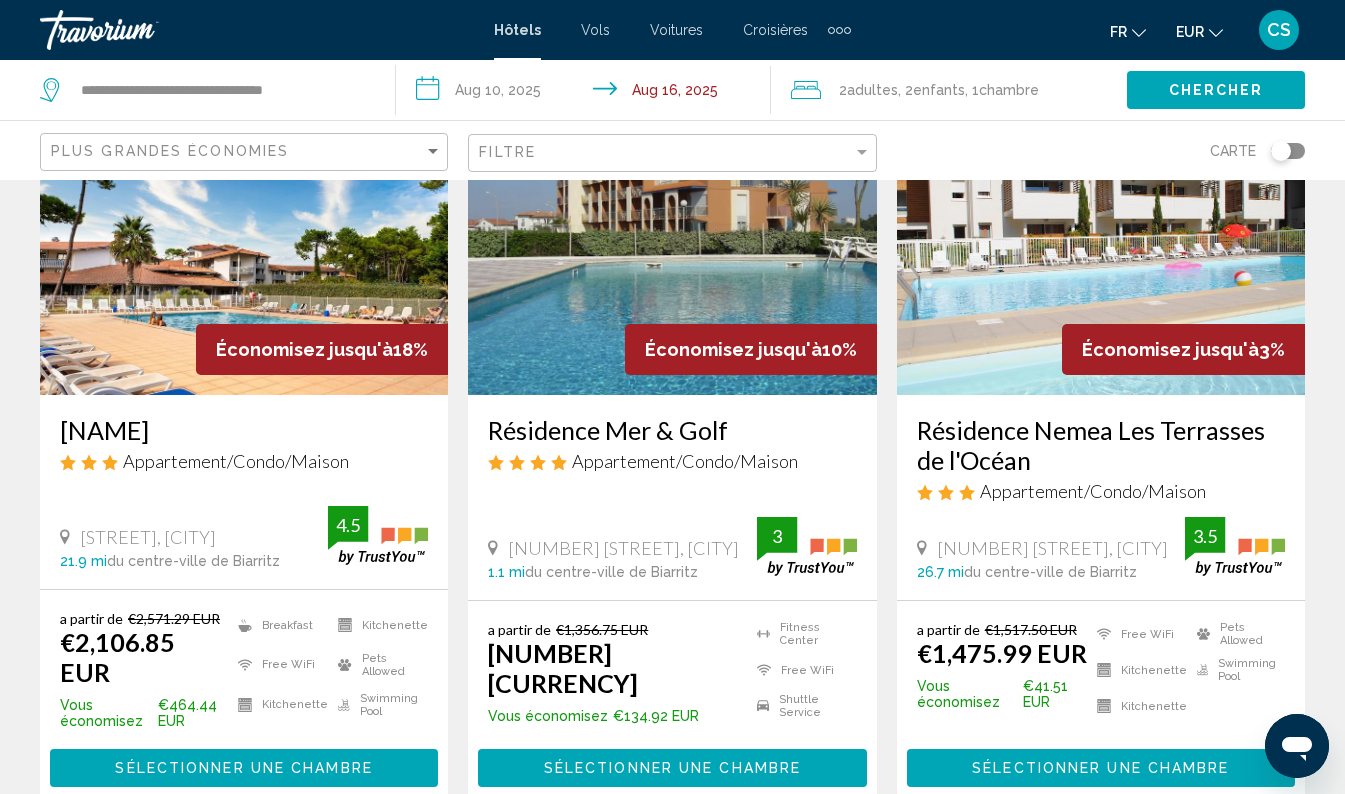 scroll, scrollTop: 0, scrollLeft: 0, axis: both 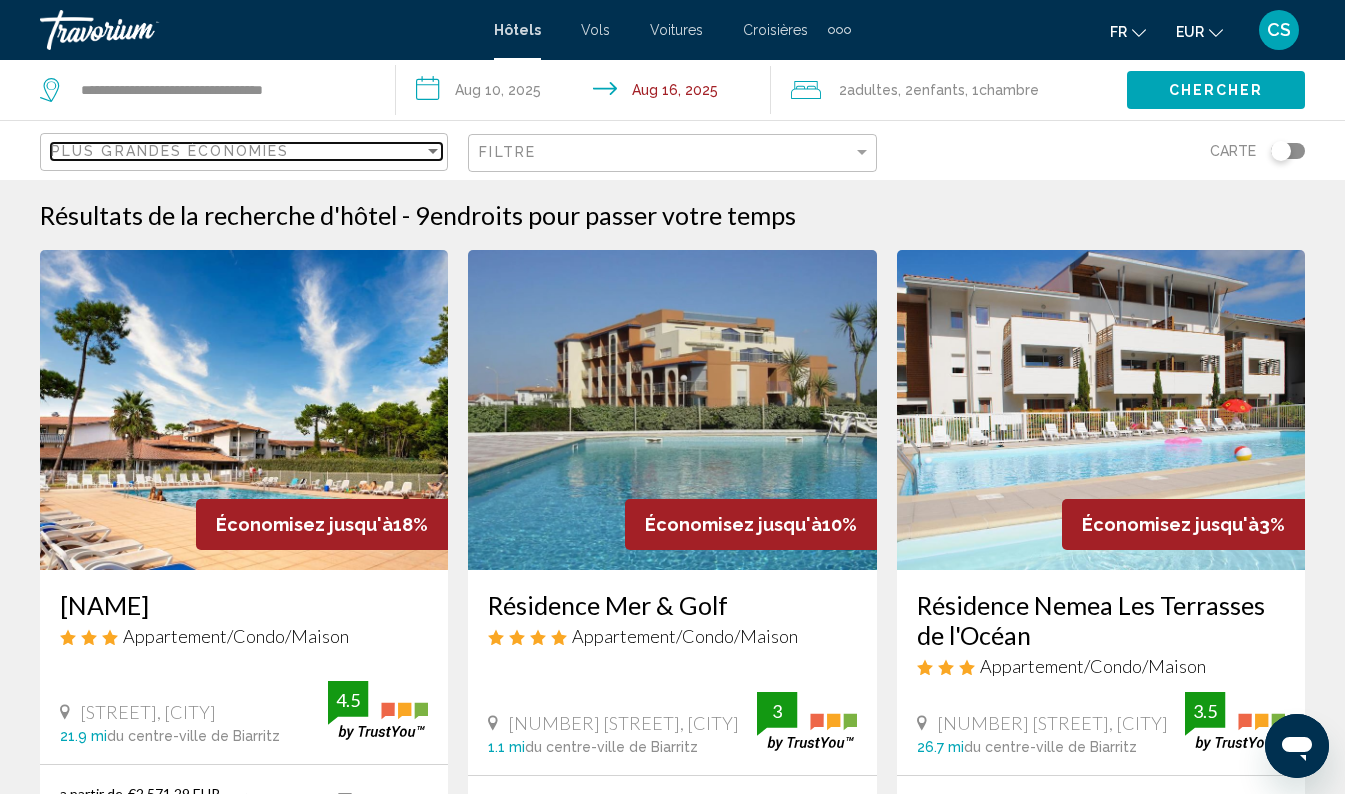 click on "Plus grandes économies" at bounding box center [237, 151] 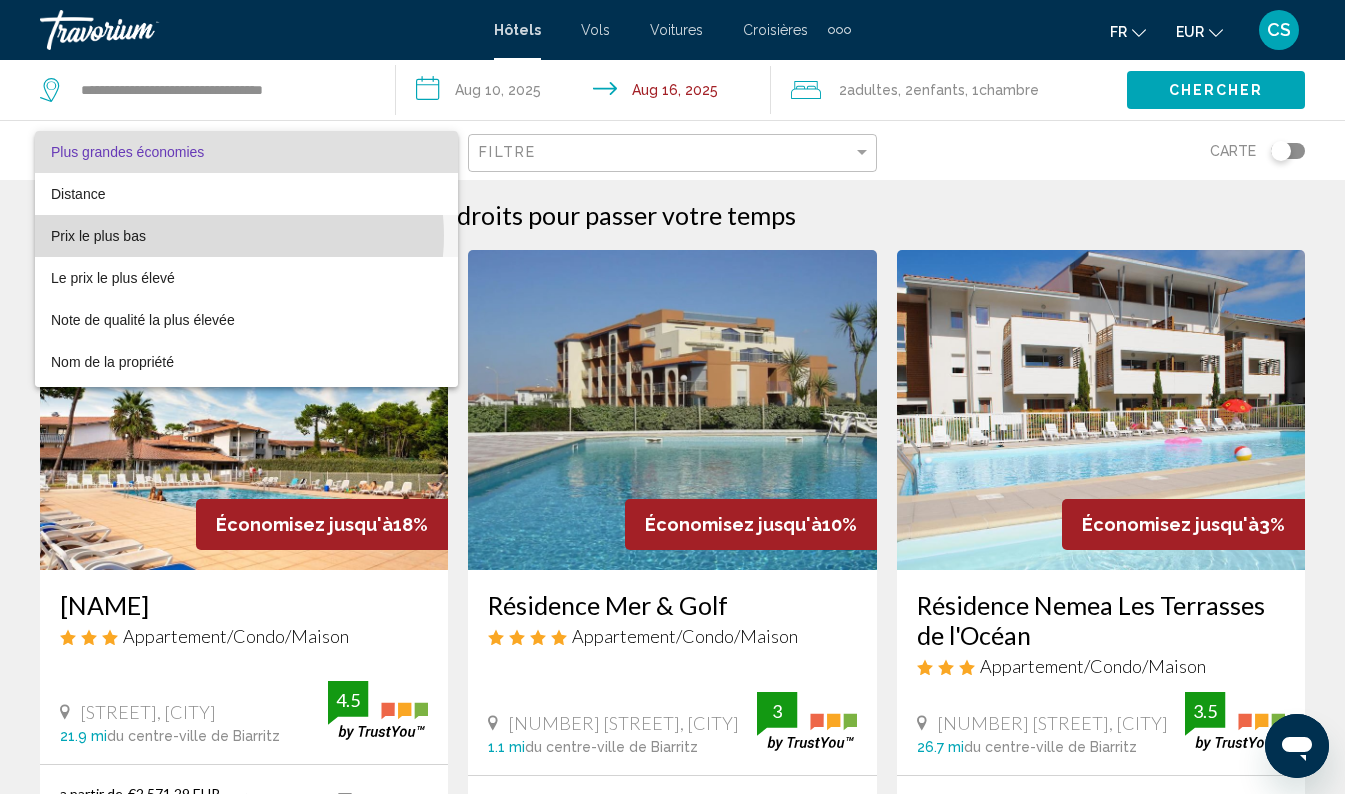 click on "Prix le plus bas" at bounding box center [246, 236] 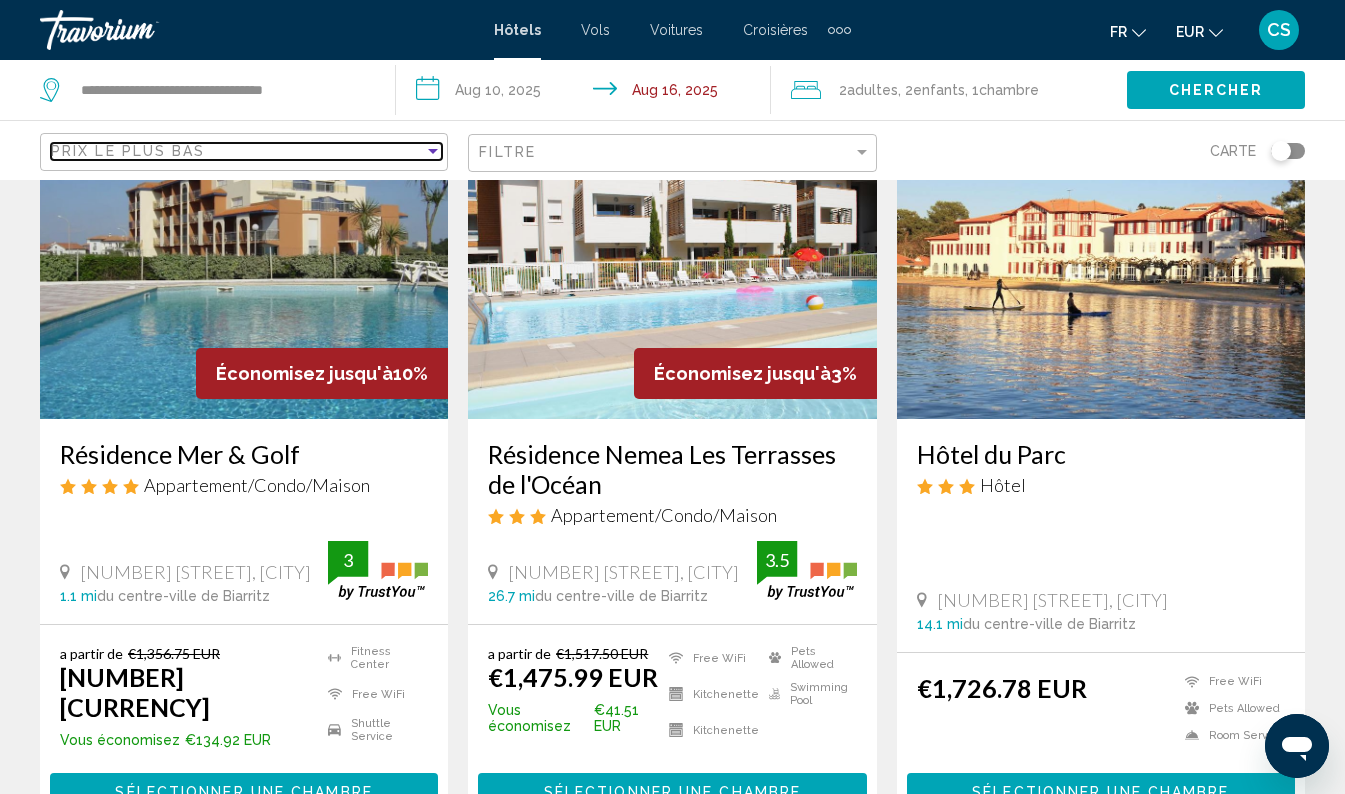 scroll, scrollTop: 147, scrollLeft: 0, axis: vertical 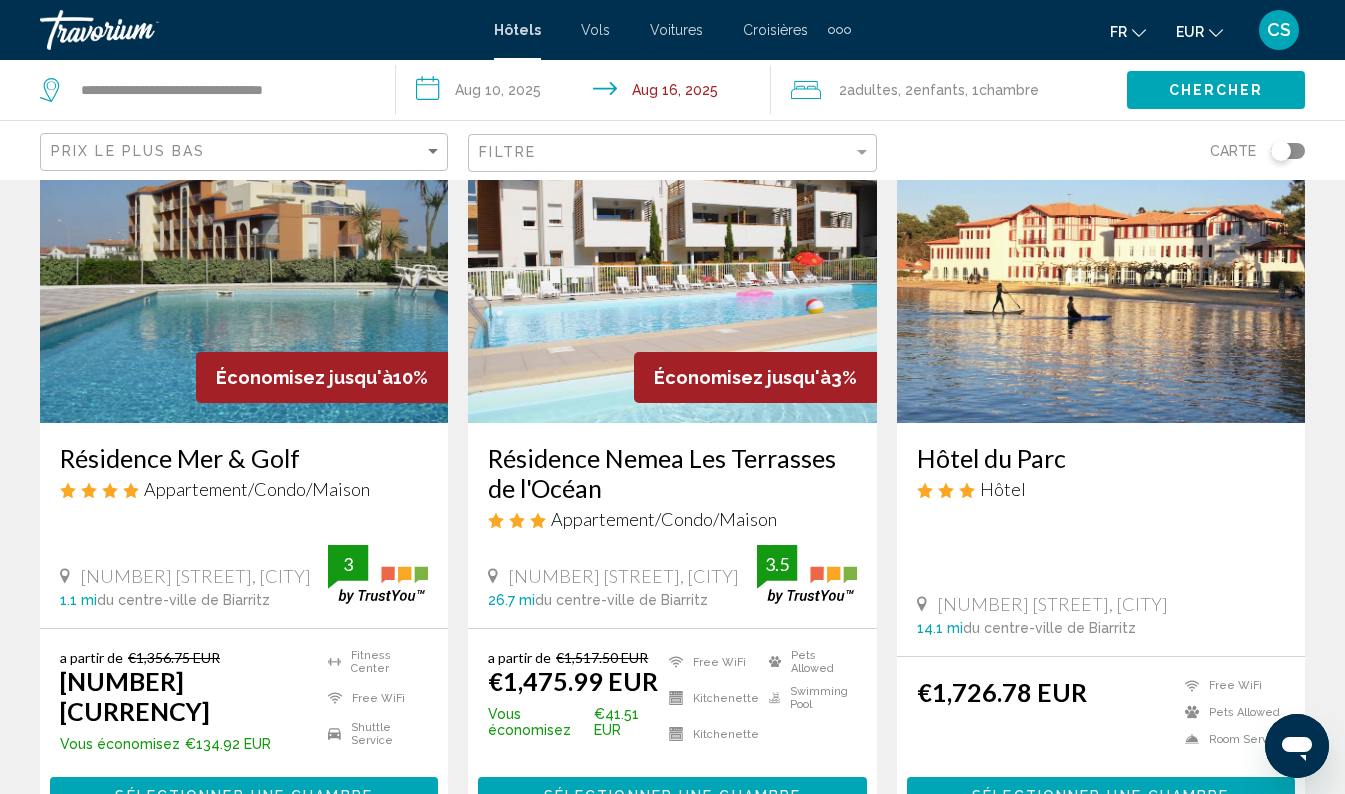 drag, startPoint x: 50, startPoint y: 460, endPoint x: 353, endPoint y: 443, distance: 303.47653 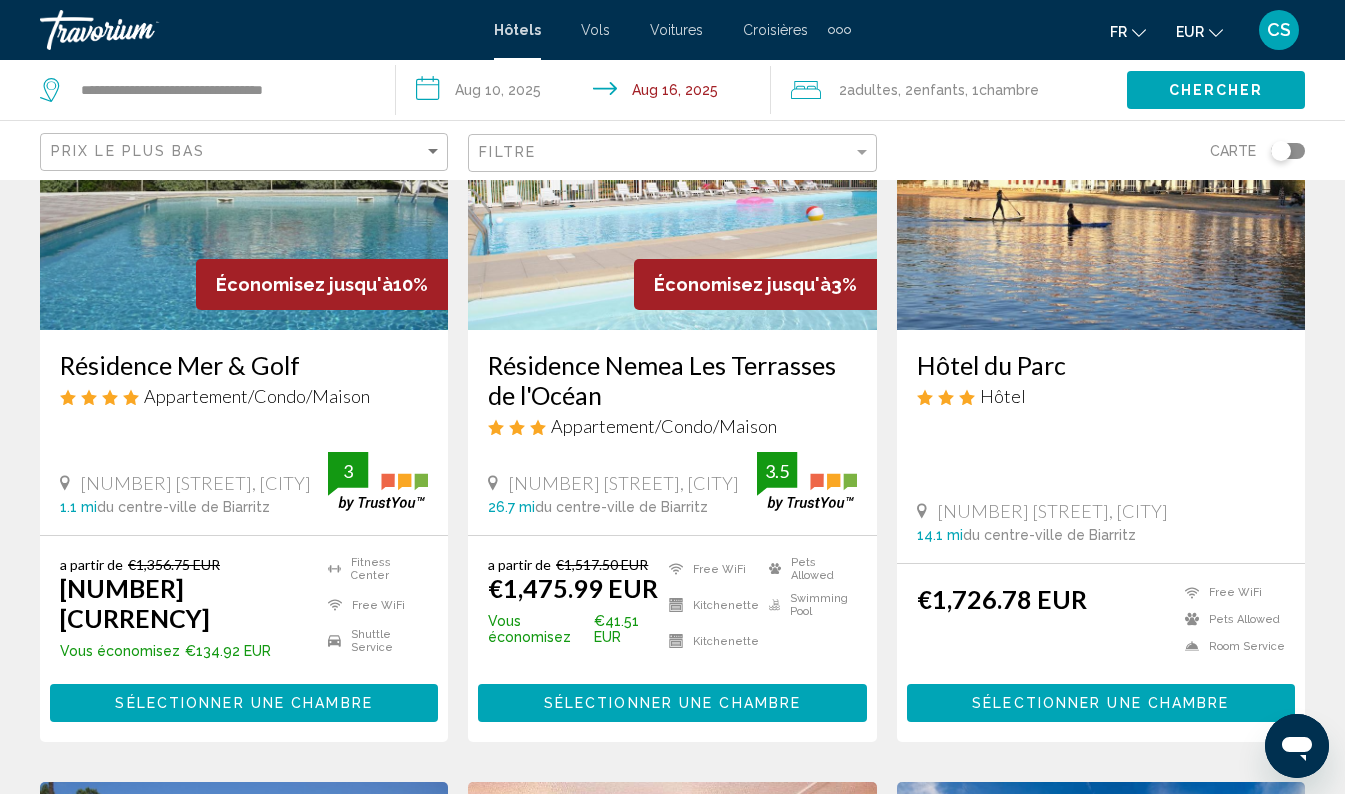 scroll, scrollTop: 242, scrollLeft: 0, axis: vertical 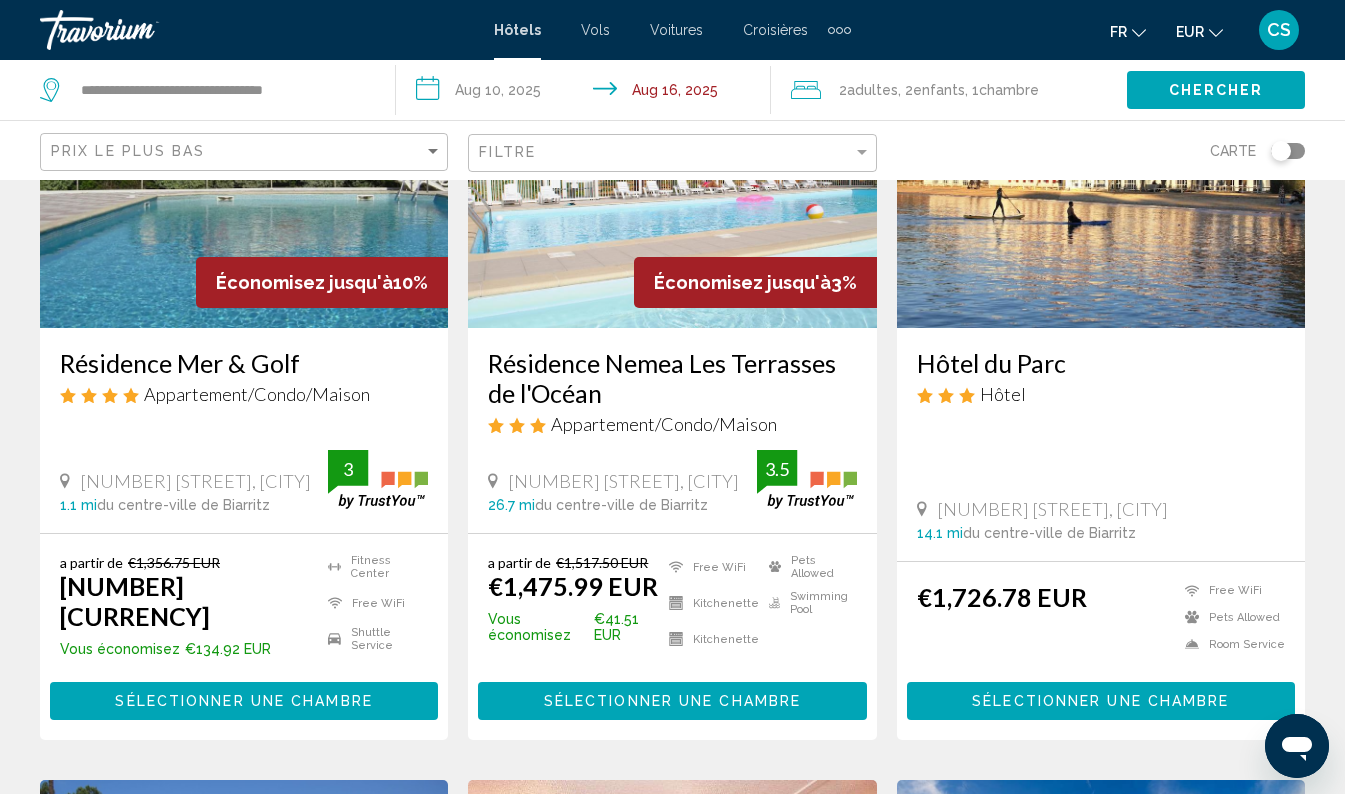 click on "Résidence Mer & Golf" at bounding box center [244, 363] 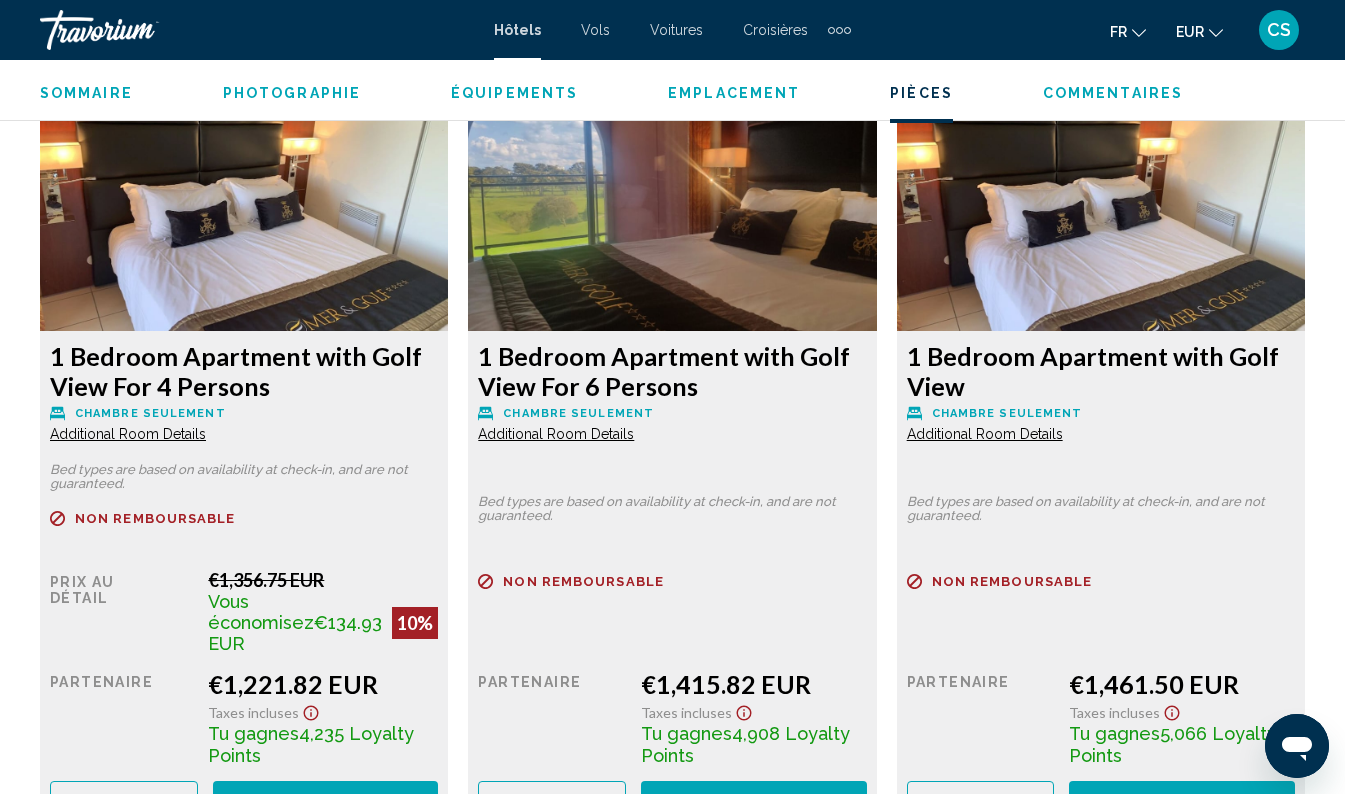 scroll, scrollTop: 3118, scrollLeft: 0, axis: vertical 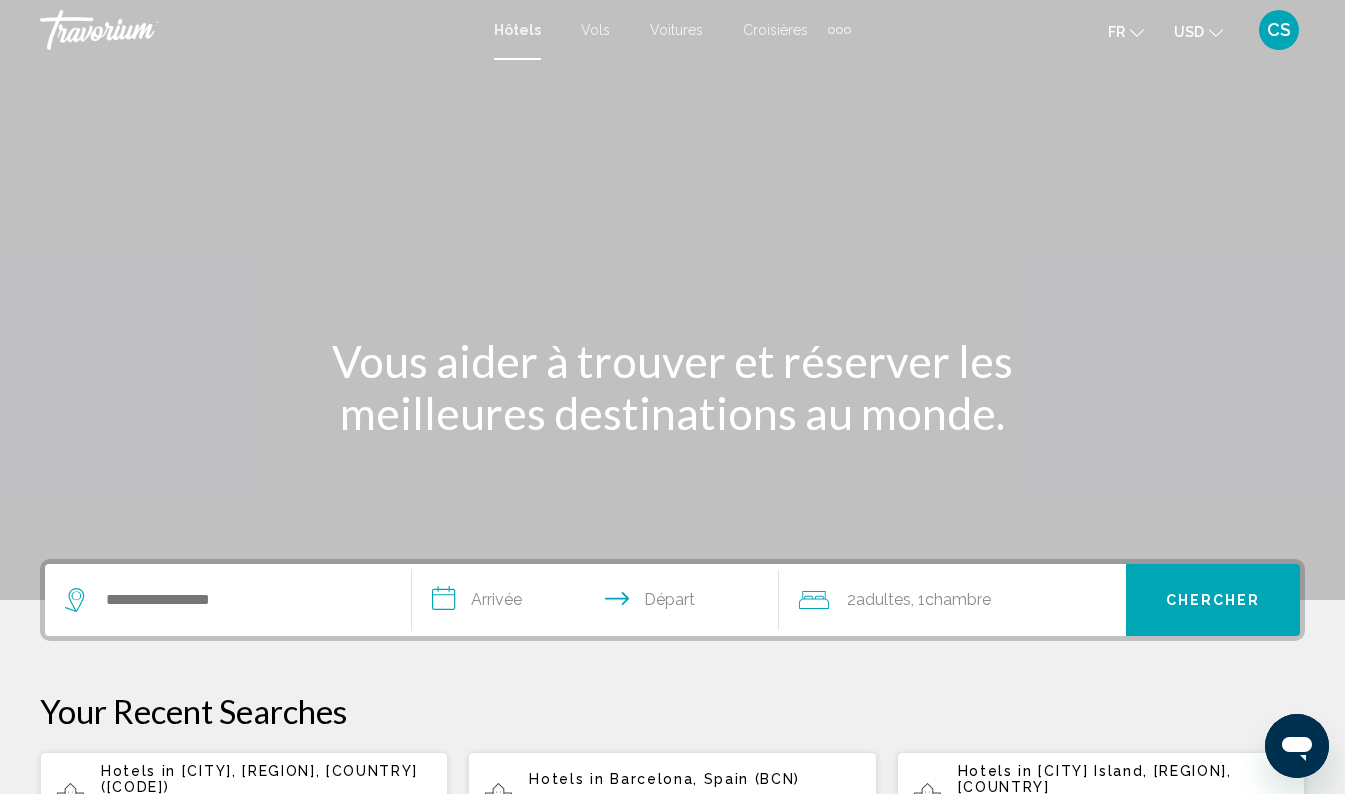 click on "USD" 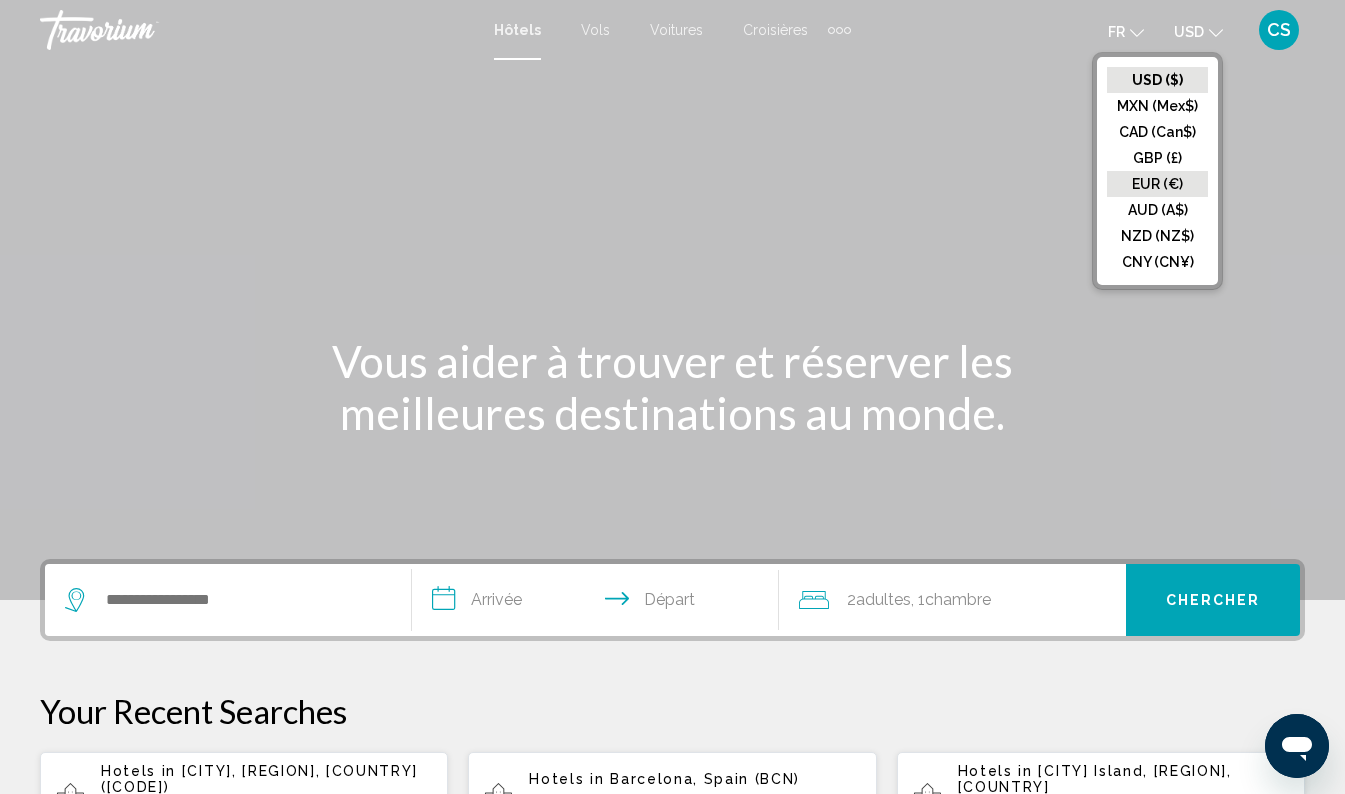 click on "EUR (€)" 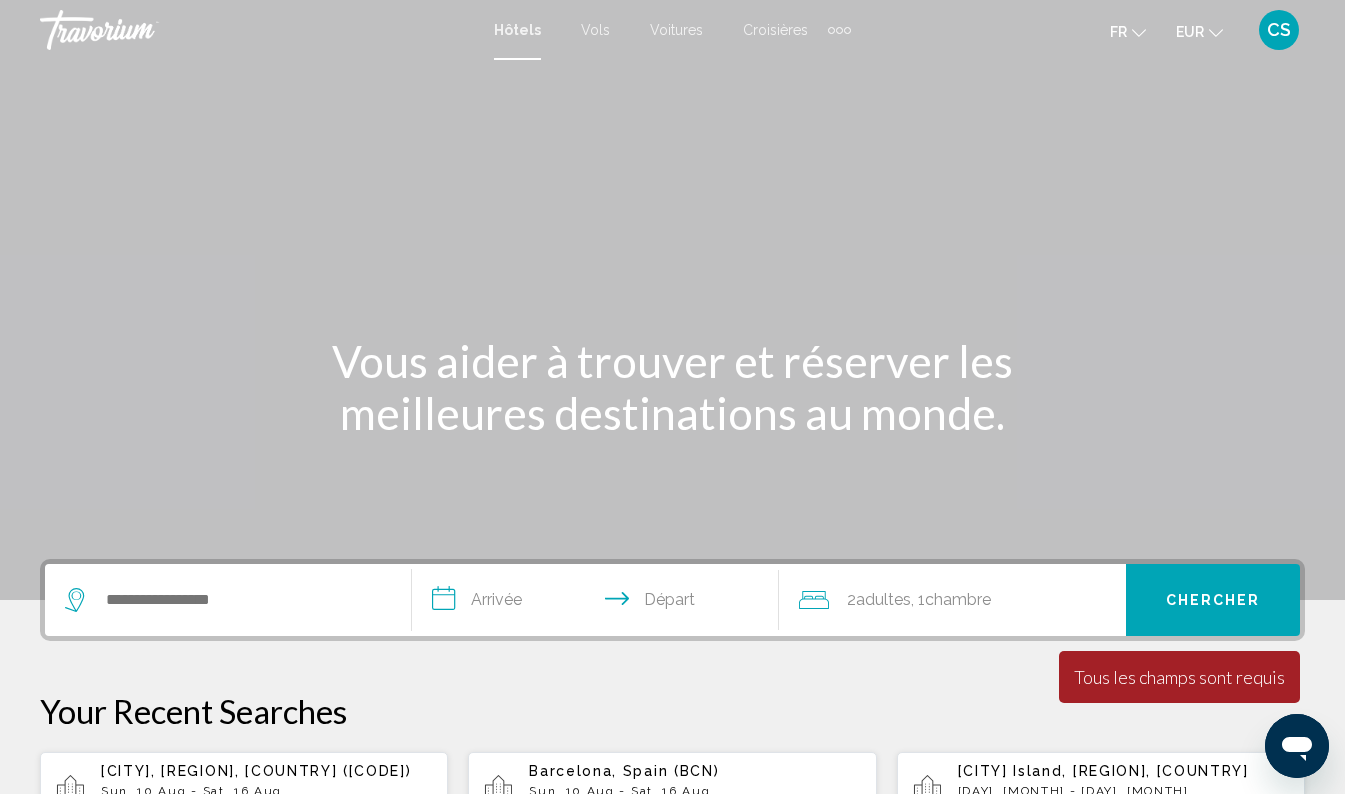 click at bounding box center [228, 600] 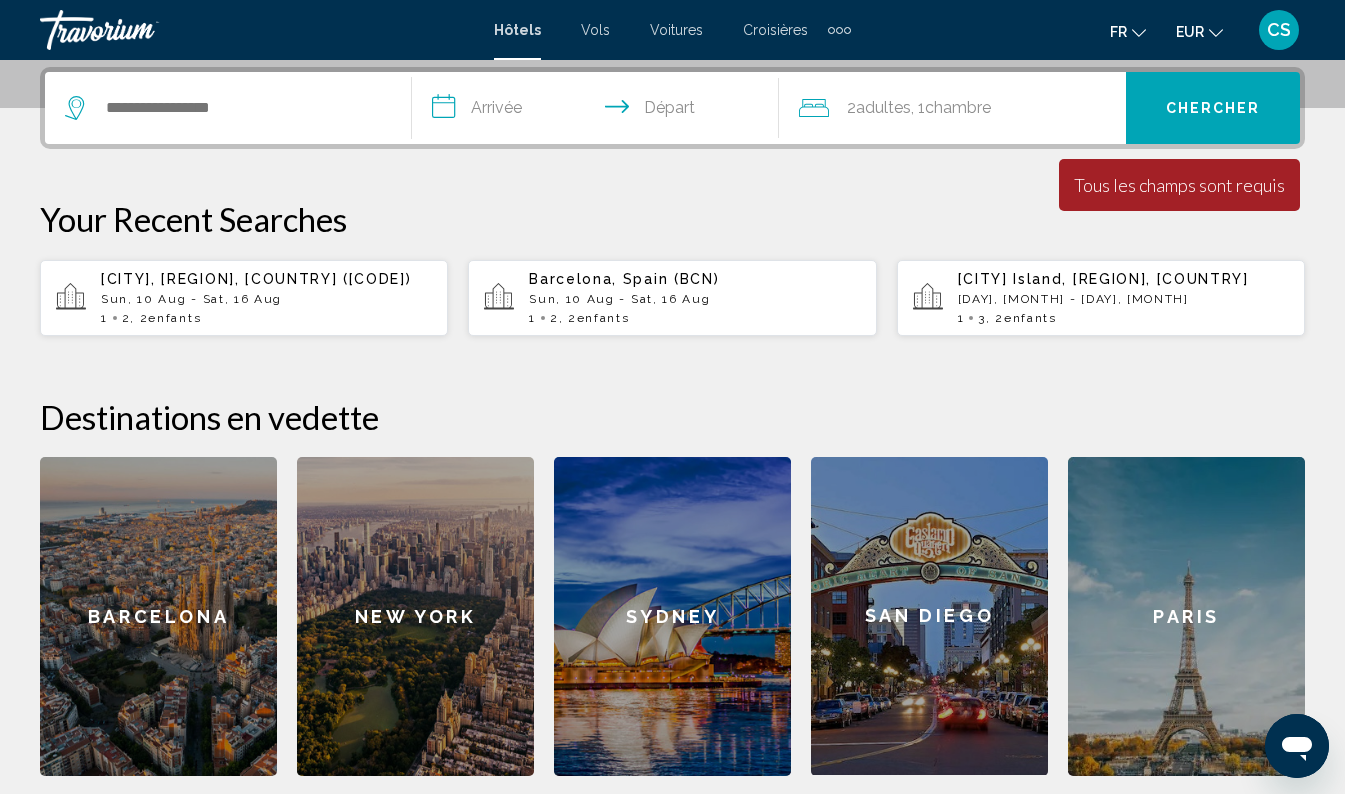 scroll, scrollTop: 494, scrollLeft: 0, axis: vertical 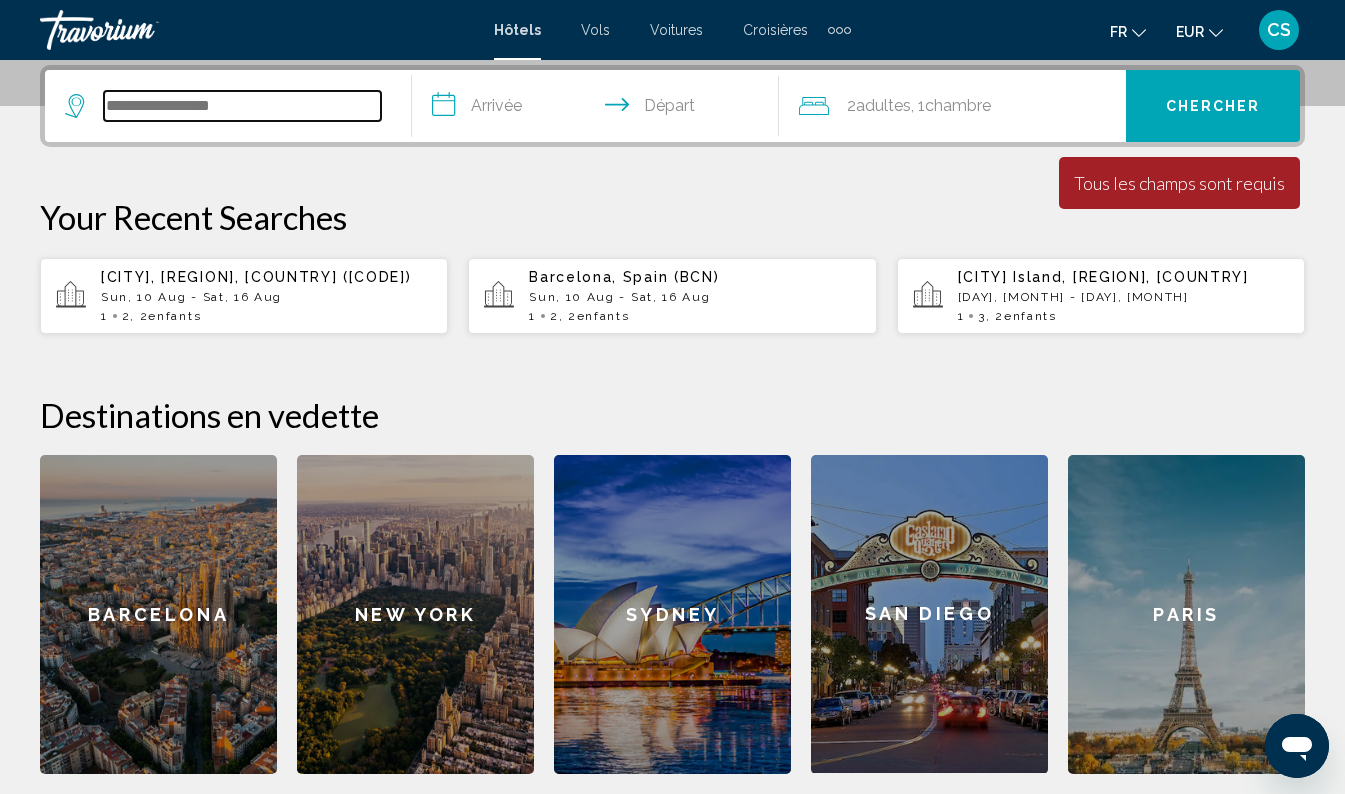 click at bounding box center (242, 106) 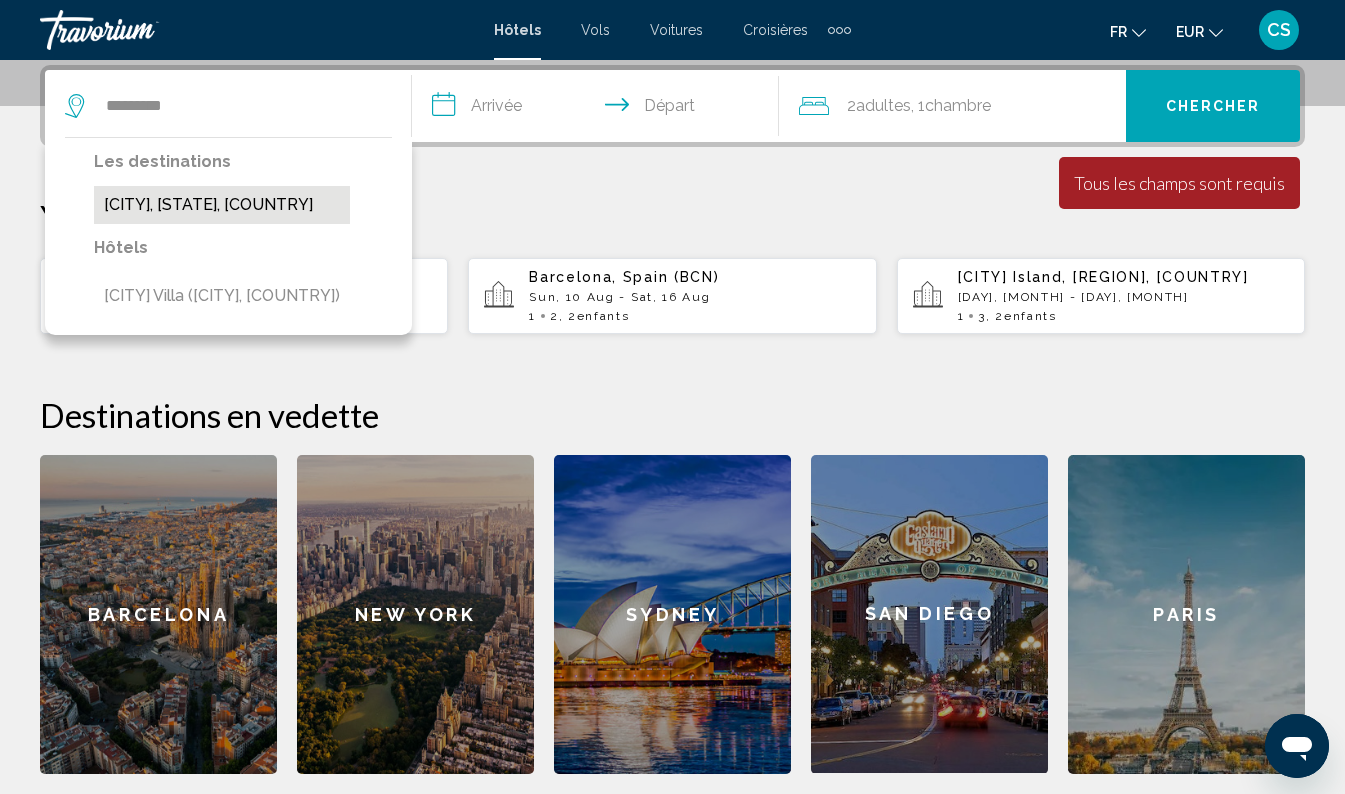 click on "Seignosse, Landes, France" at bounding box center (222, 205) 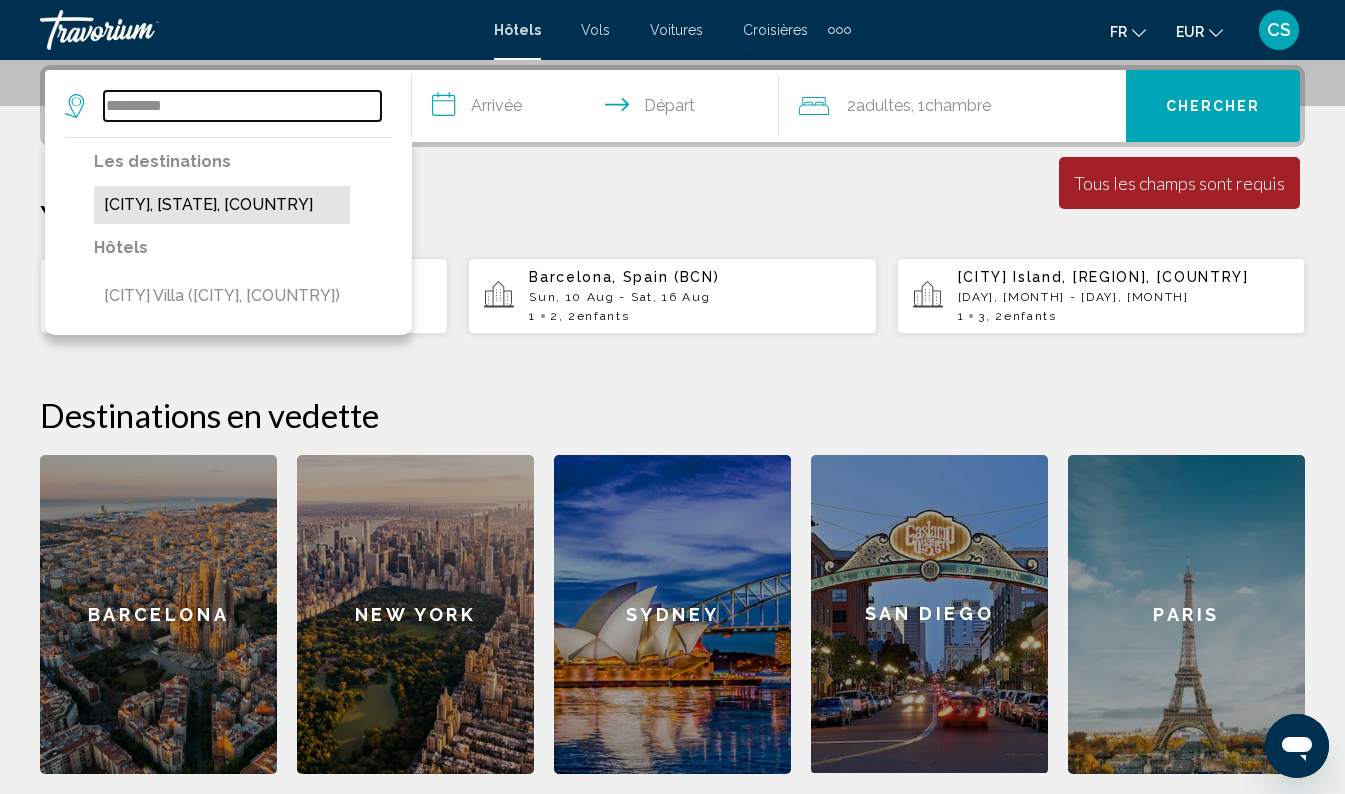 type on "**********" 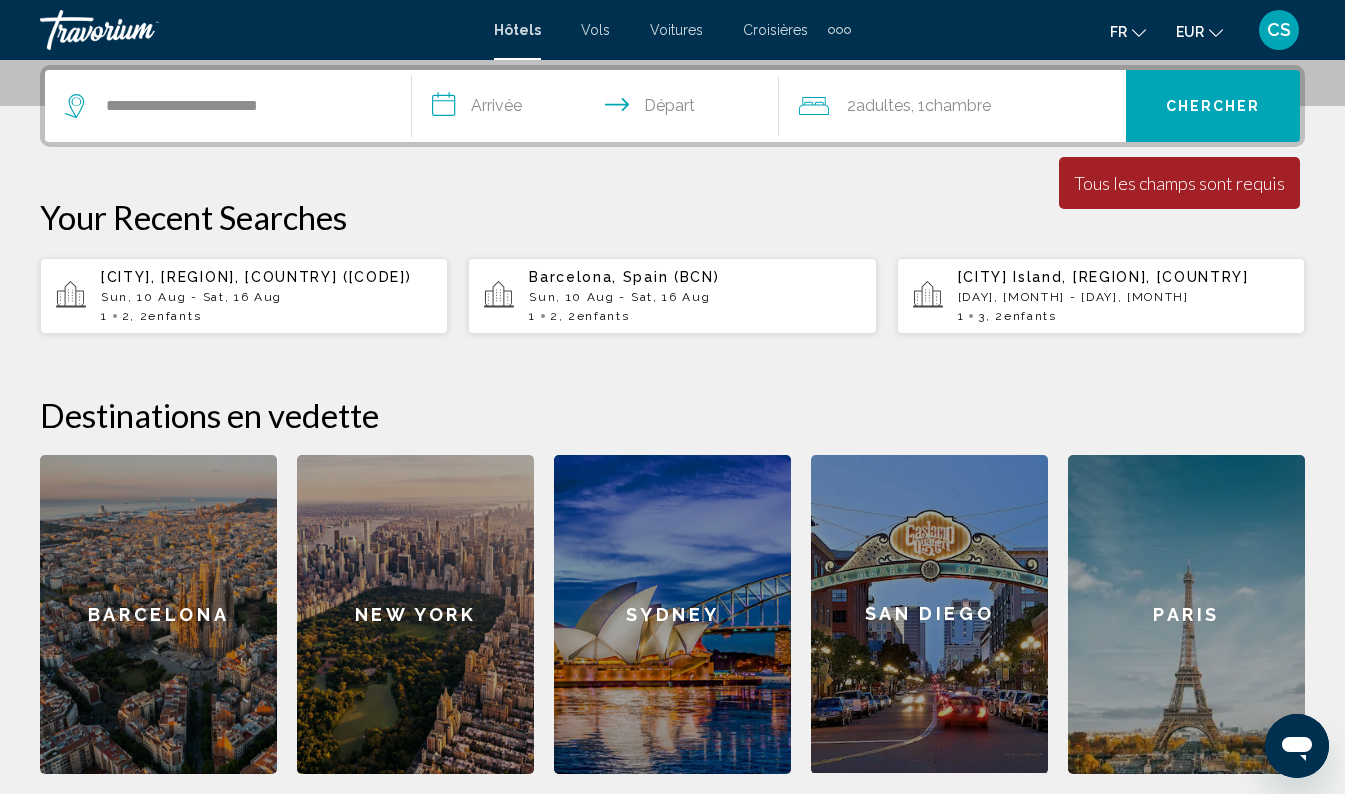 click on "**********" at bounding box center (599, 109) 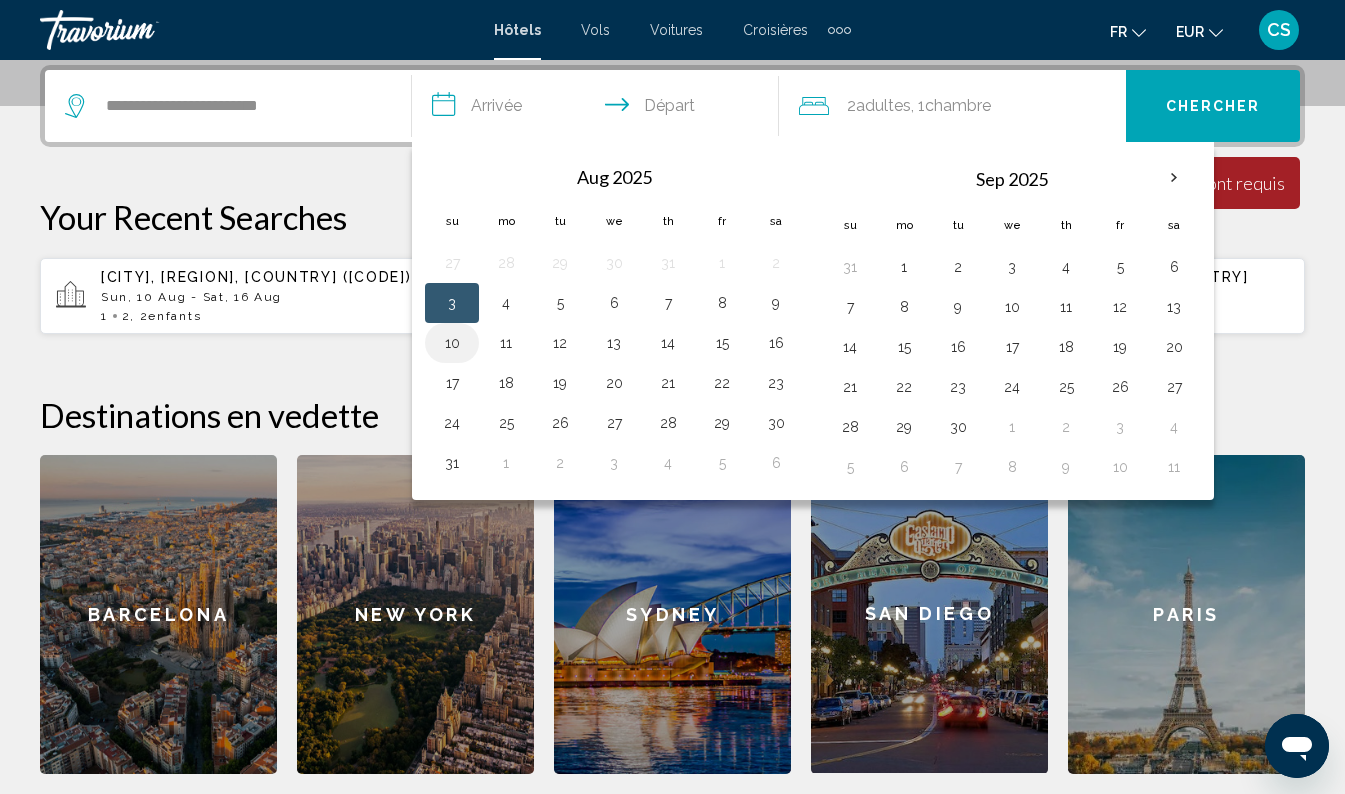 click on "10" at bounding box center [452, 343] 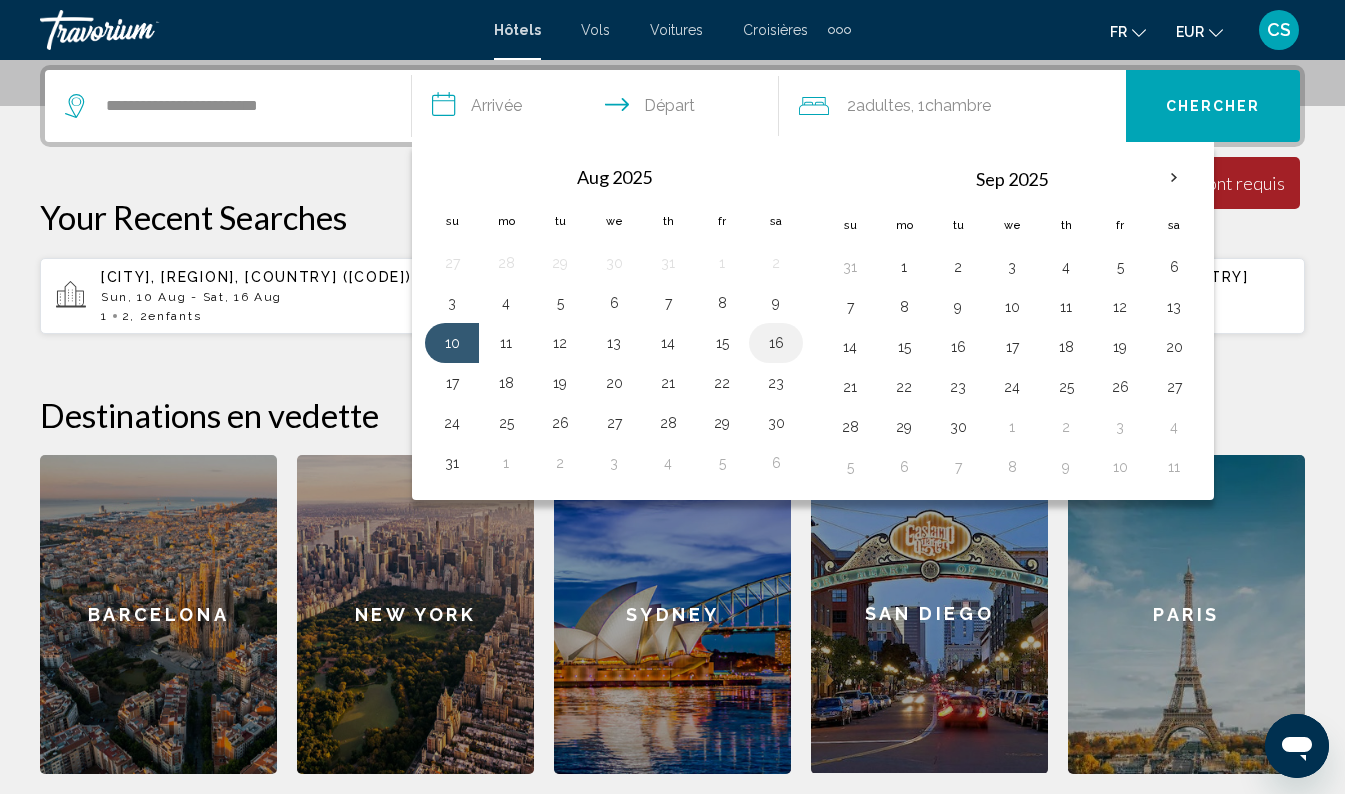 click on "16" at bounding box center [776, 343] 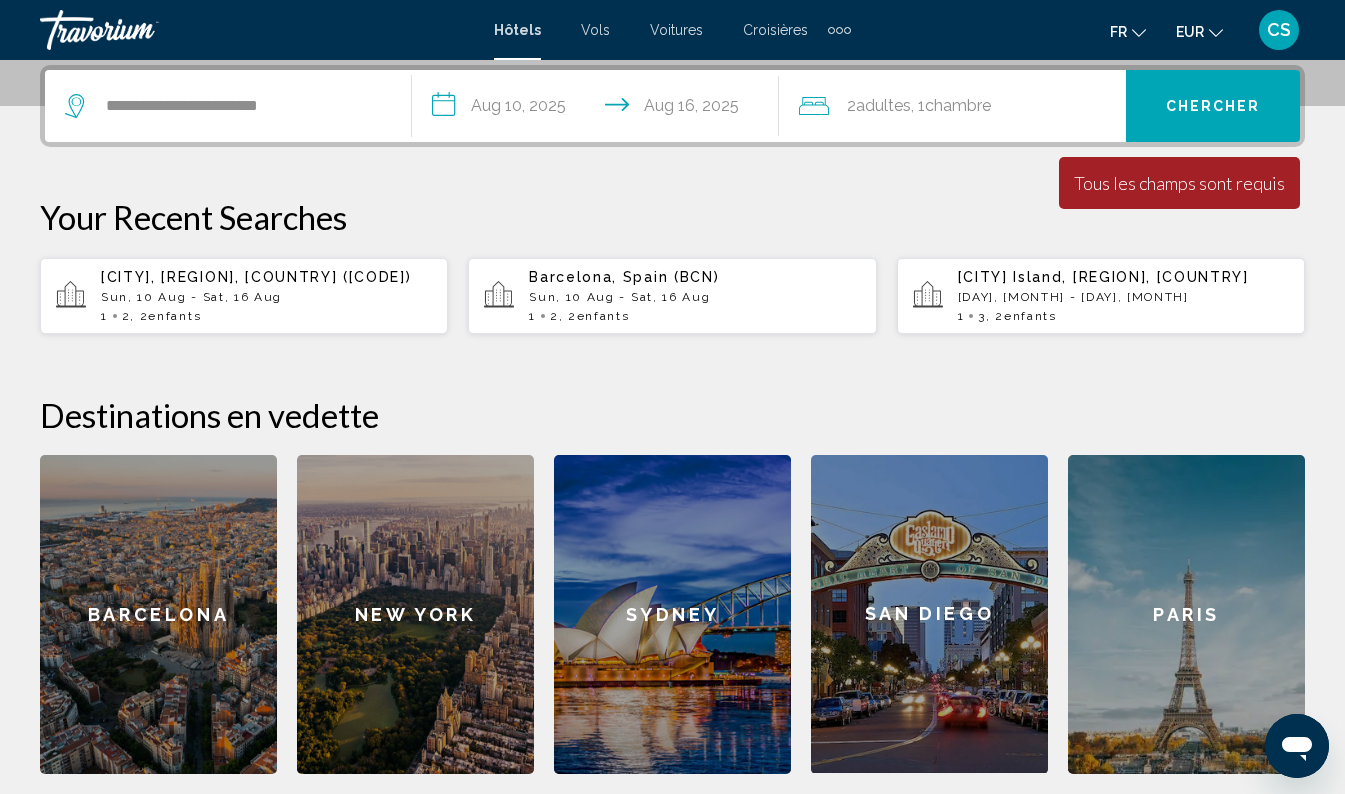 click on "2  Adulte Adultes , 1  Chambre pièces" 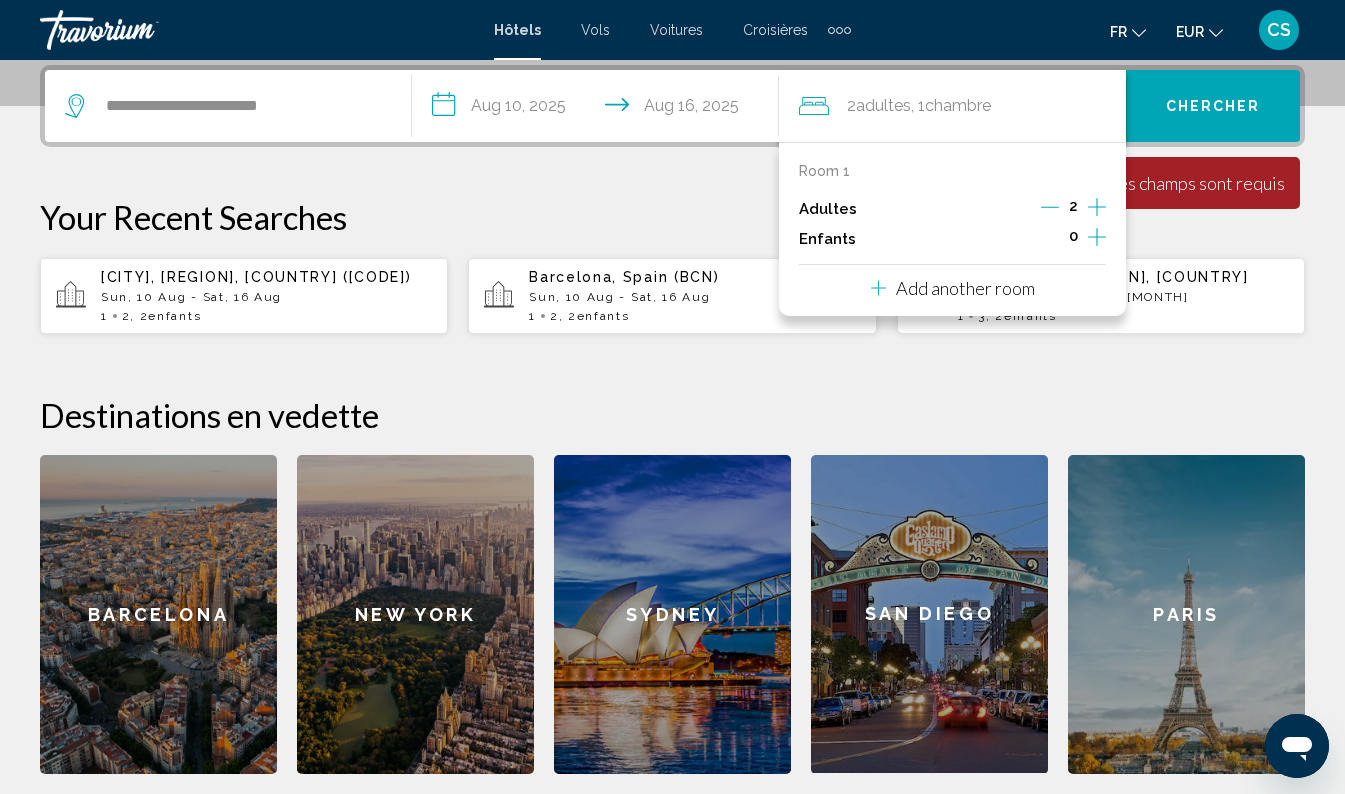 click 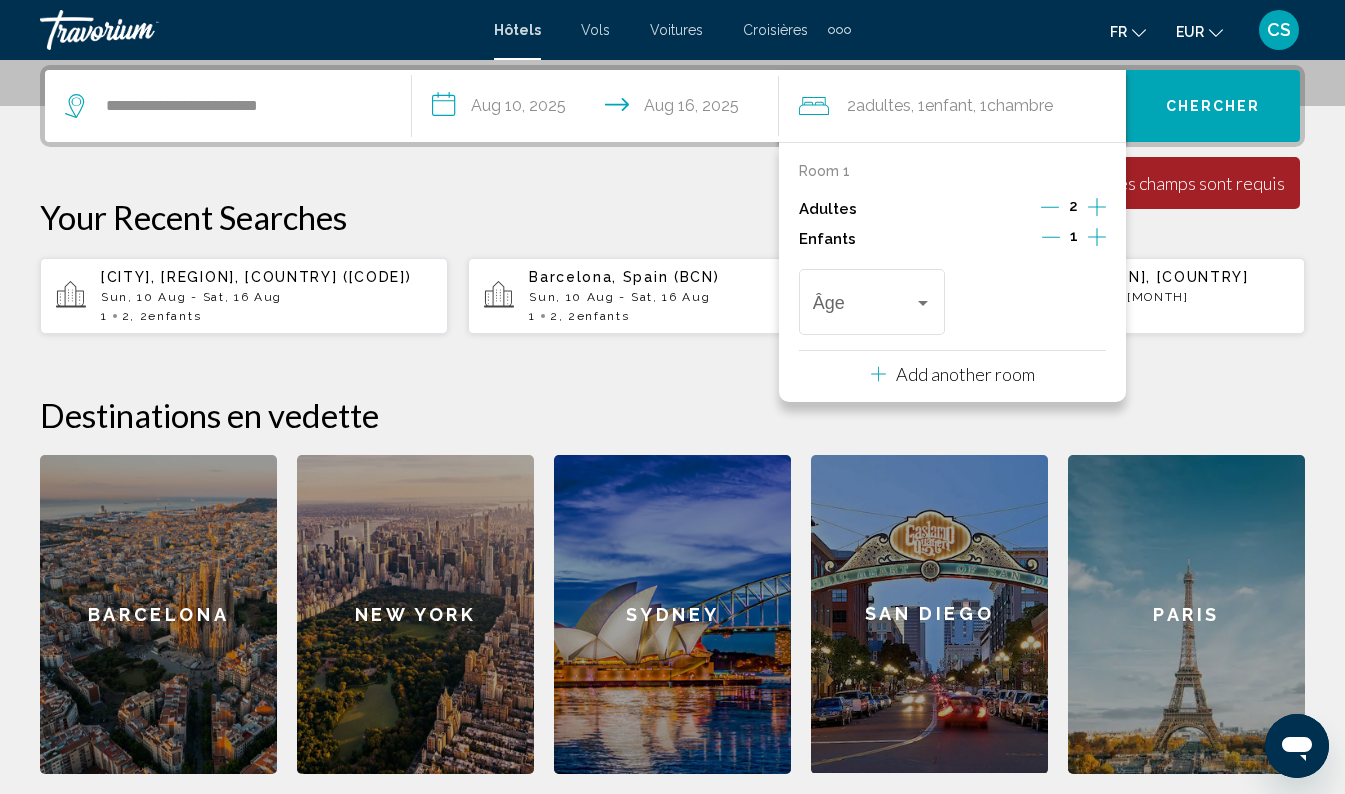 click 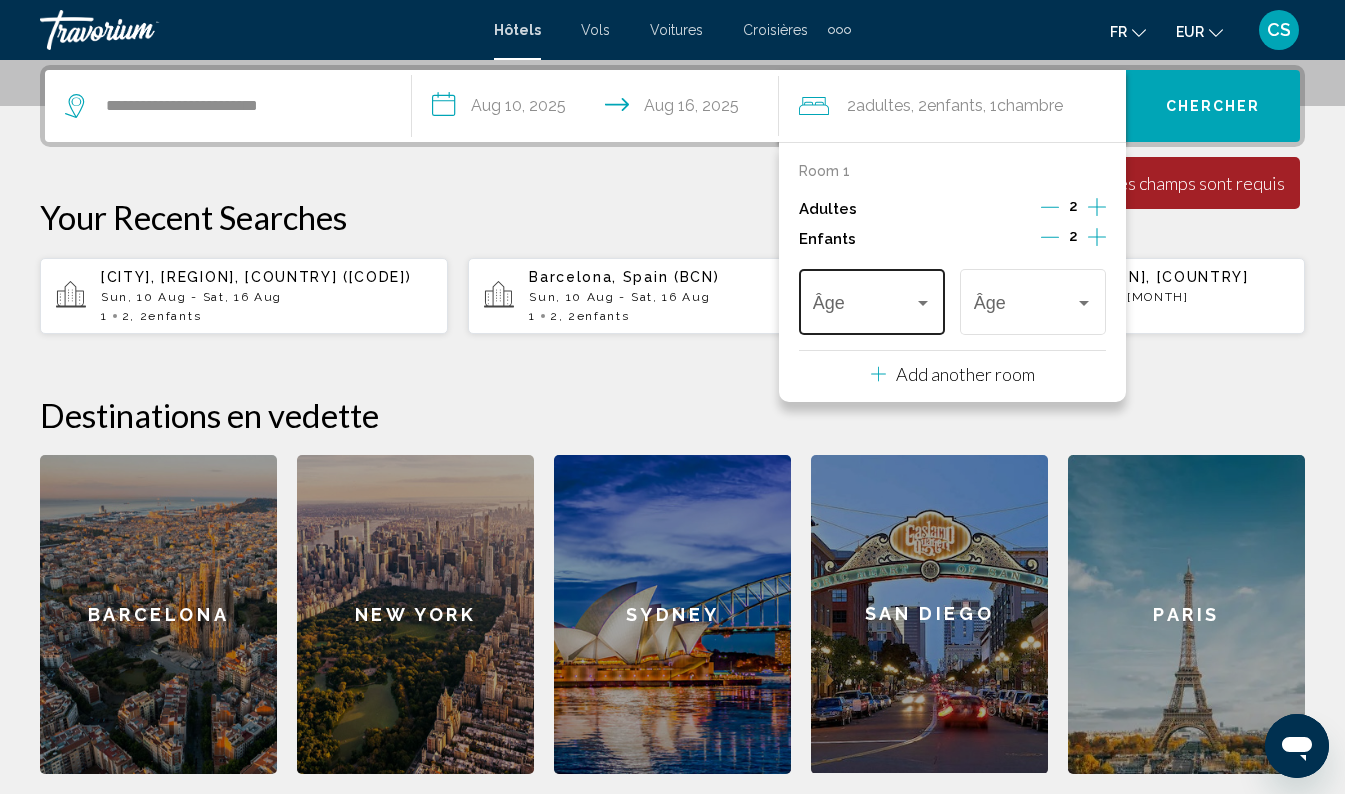 click at bounding box center (863, 307) 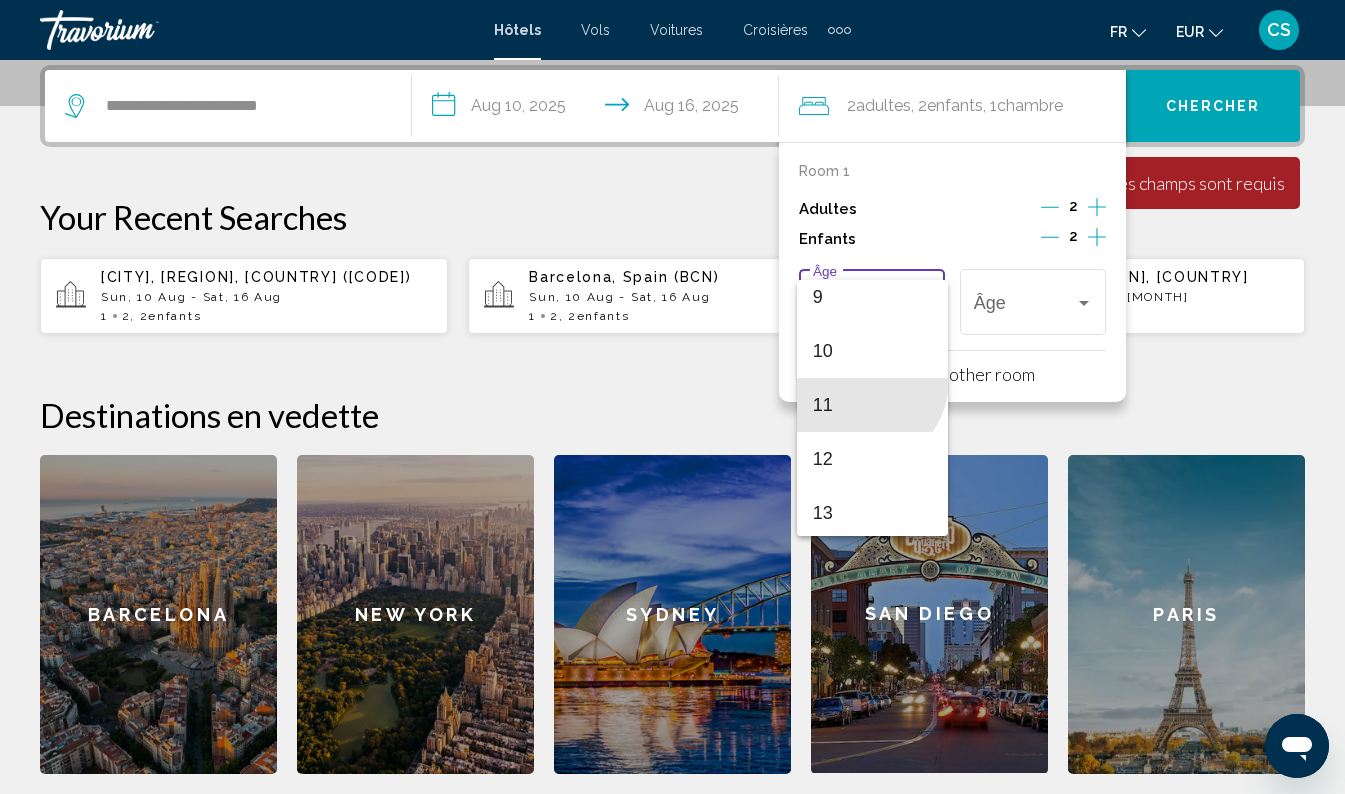 scroll, scrollTop: 526, scrollLeft: 0, axis: vertical 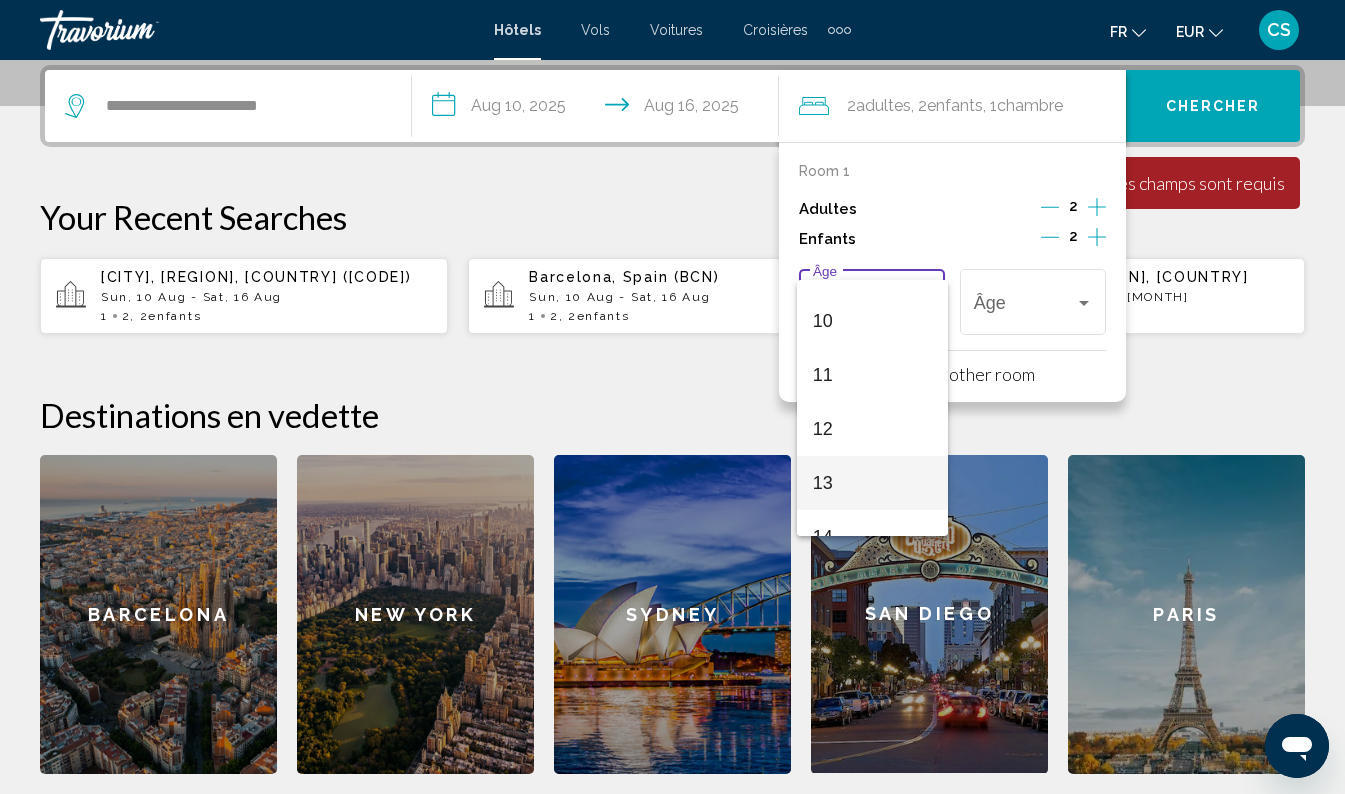 click on "13" at bounding box center (872, 483) 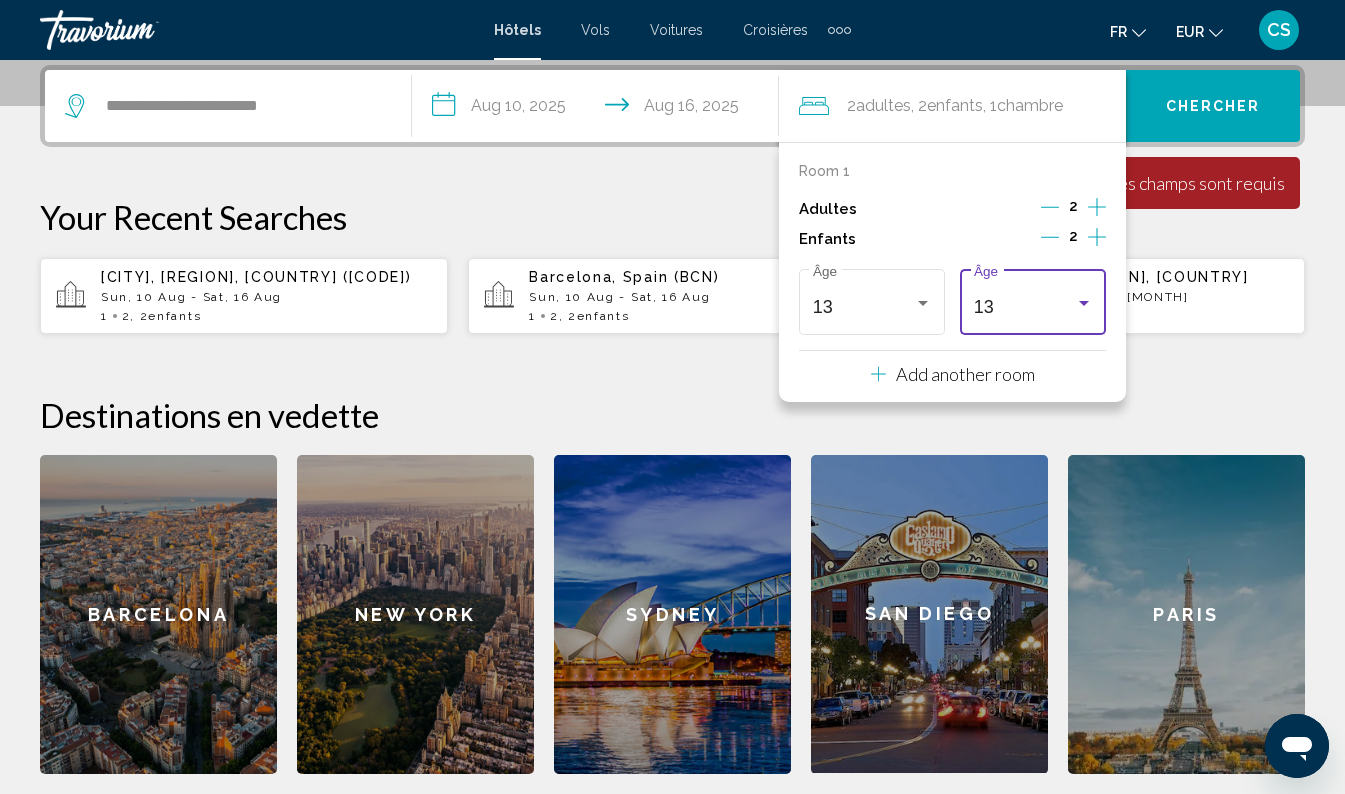 click on "13" at bounding box center (1024, 307) 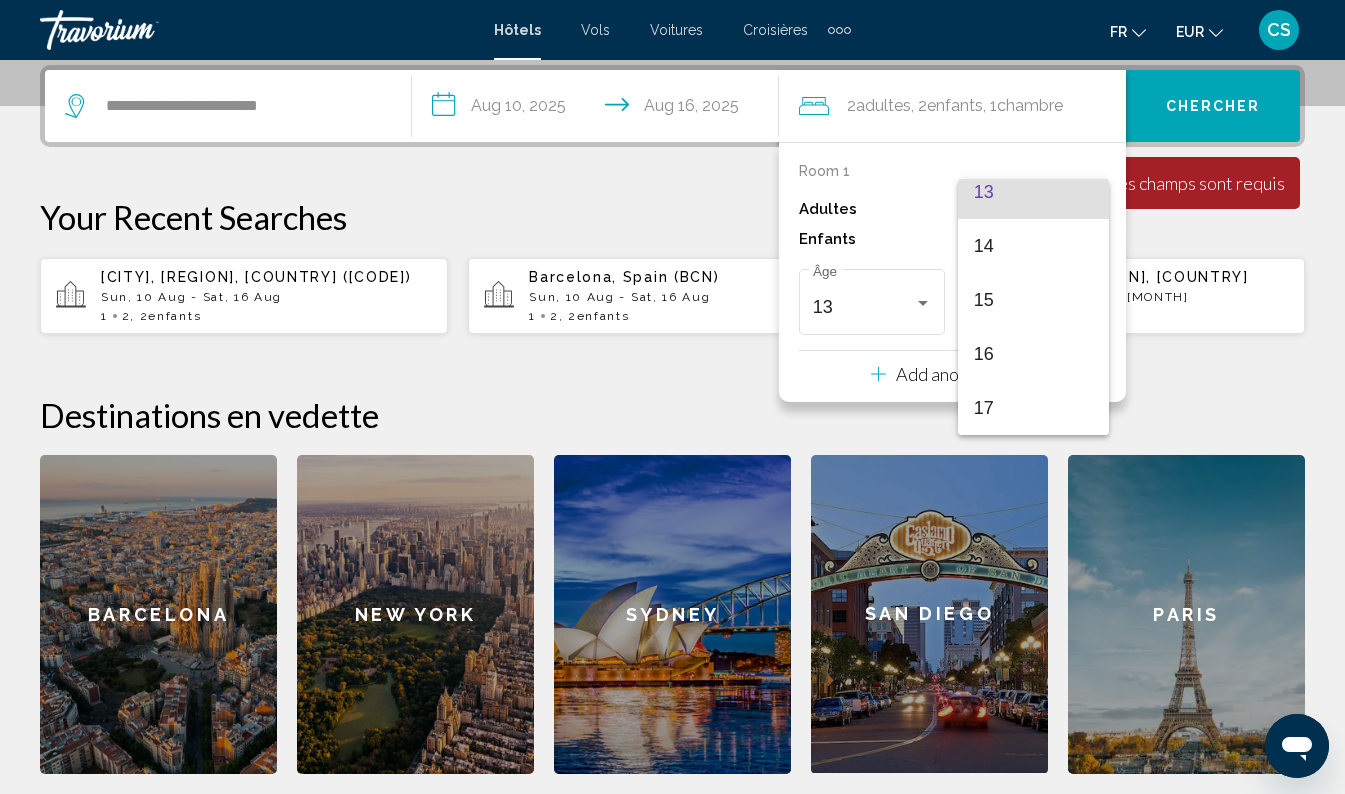 scroll, scrollTop: 710, scrollLeft: 0, axis: vertical 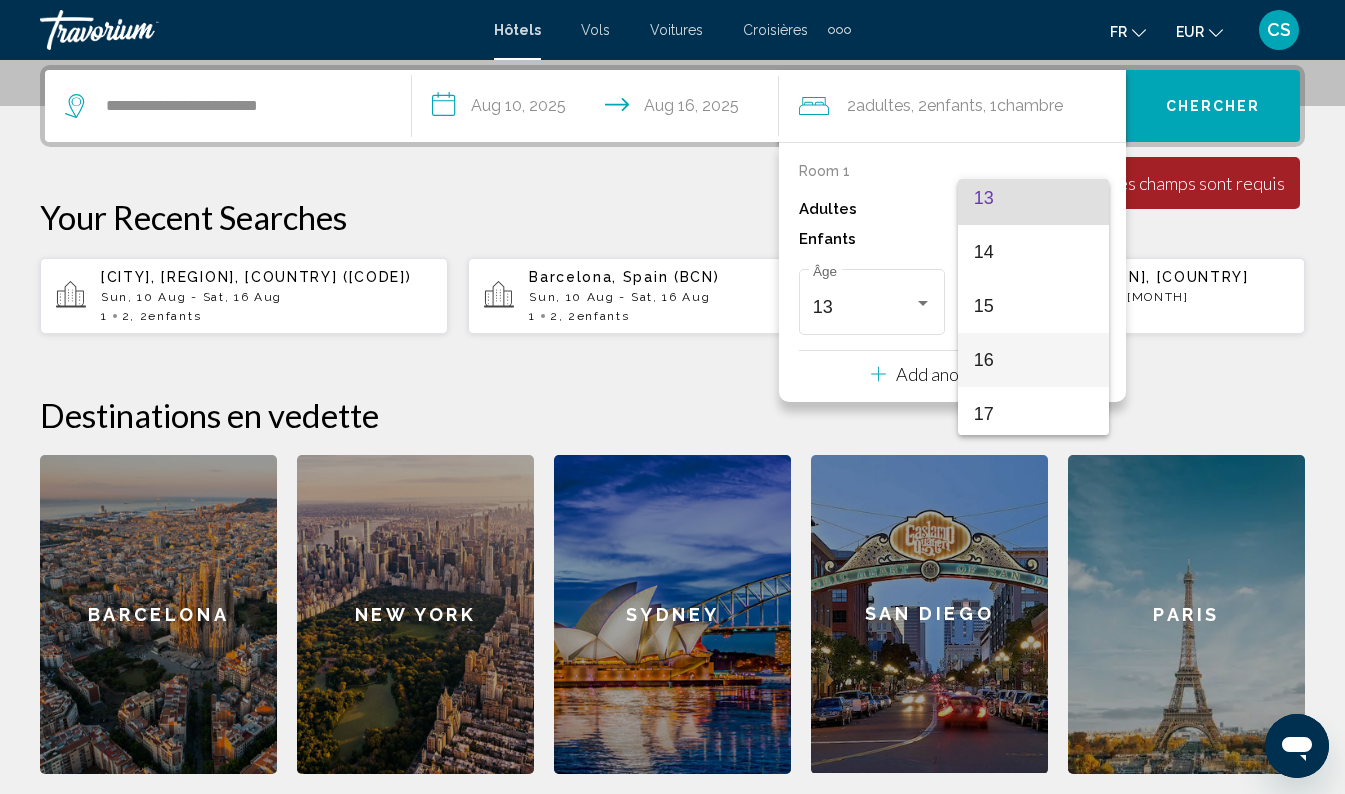 click on "16" at bounding box center [1033, 360] 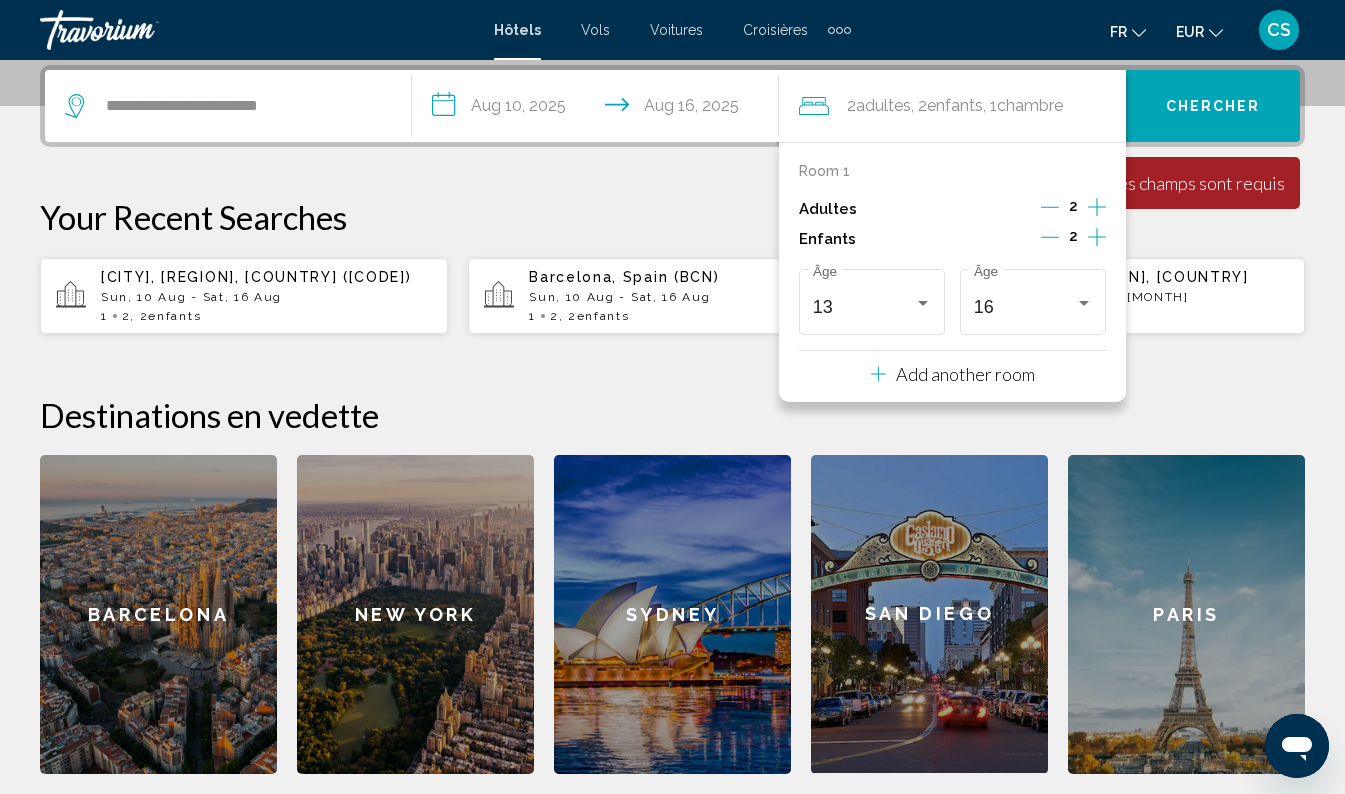 click on "Chercher" at bounding box center (1213, 107) 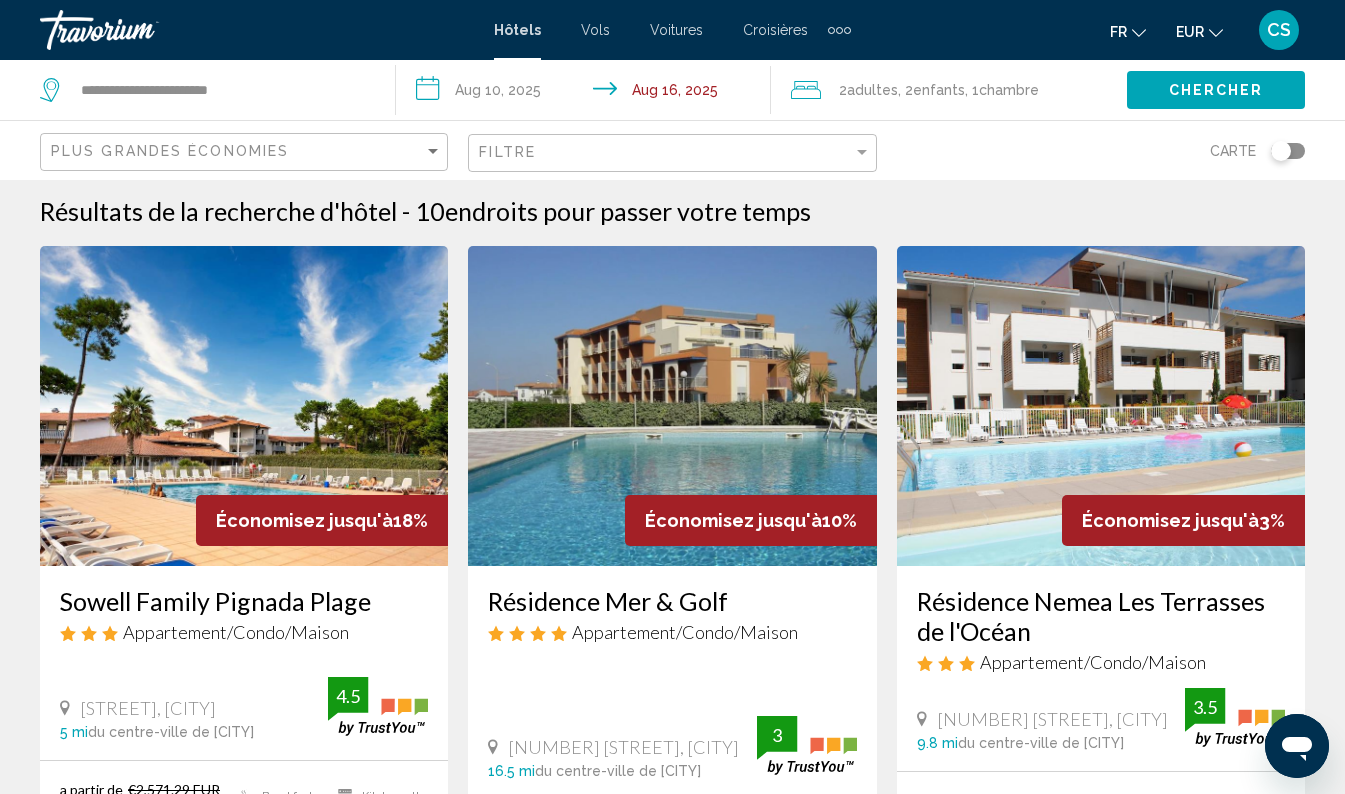 scroll, scrollTop: 0, scrollLeft: 0, axis: both 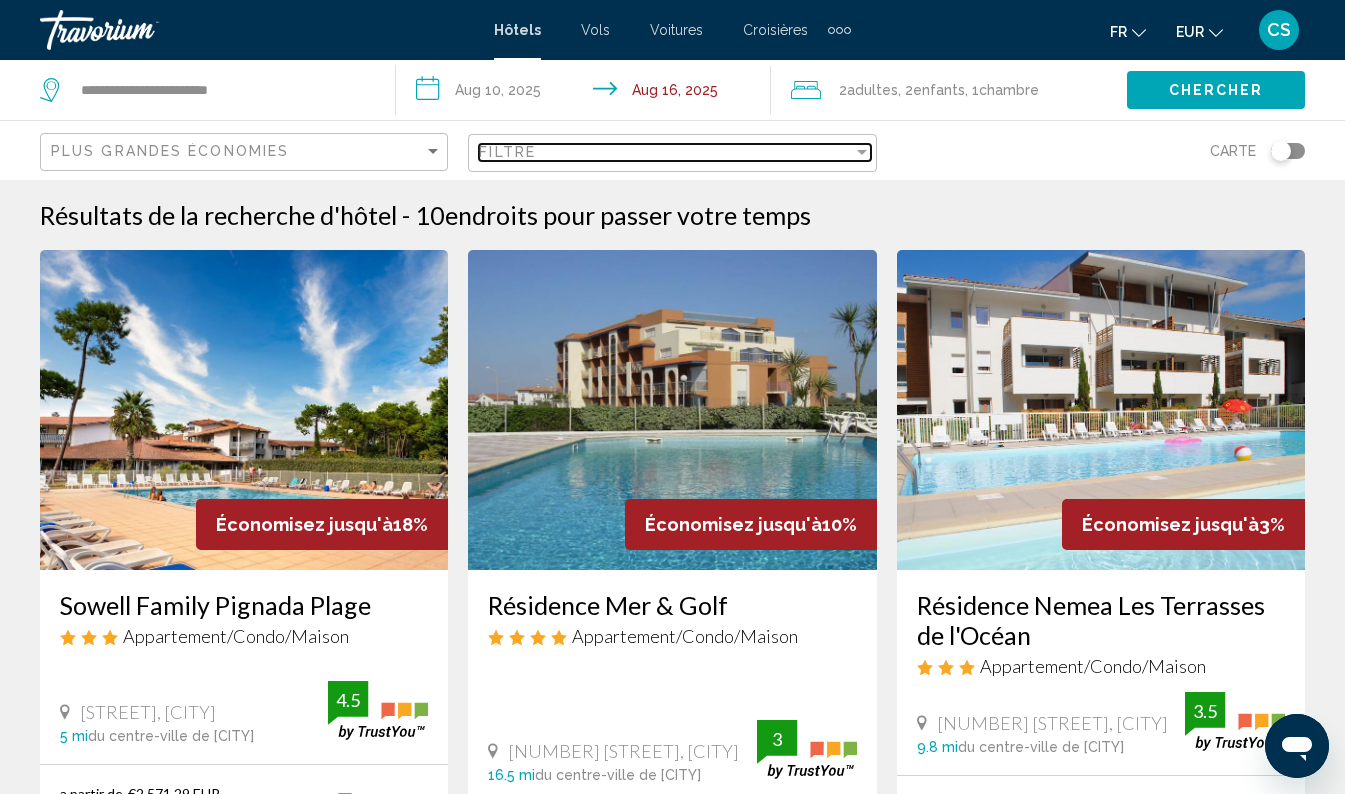 click on "Filtre" at bounding box center (665, 152) 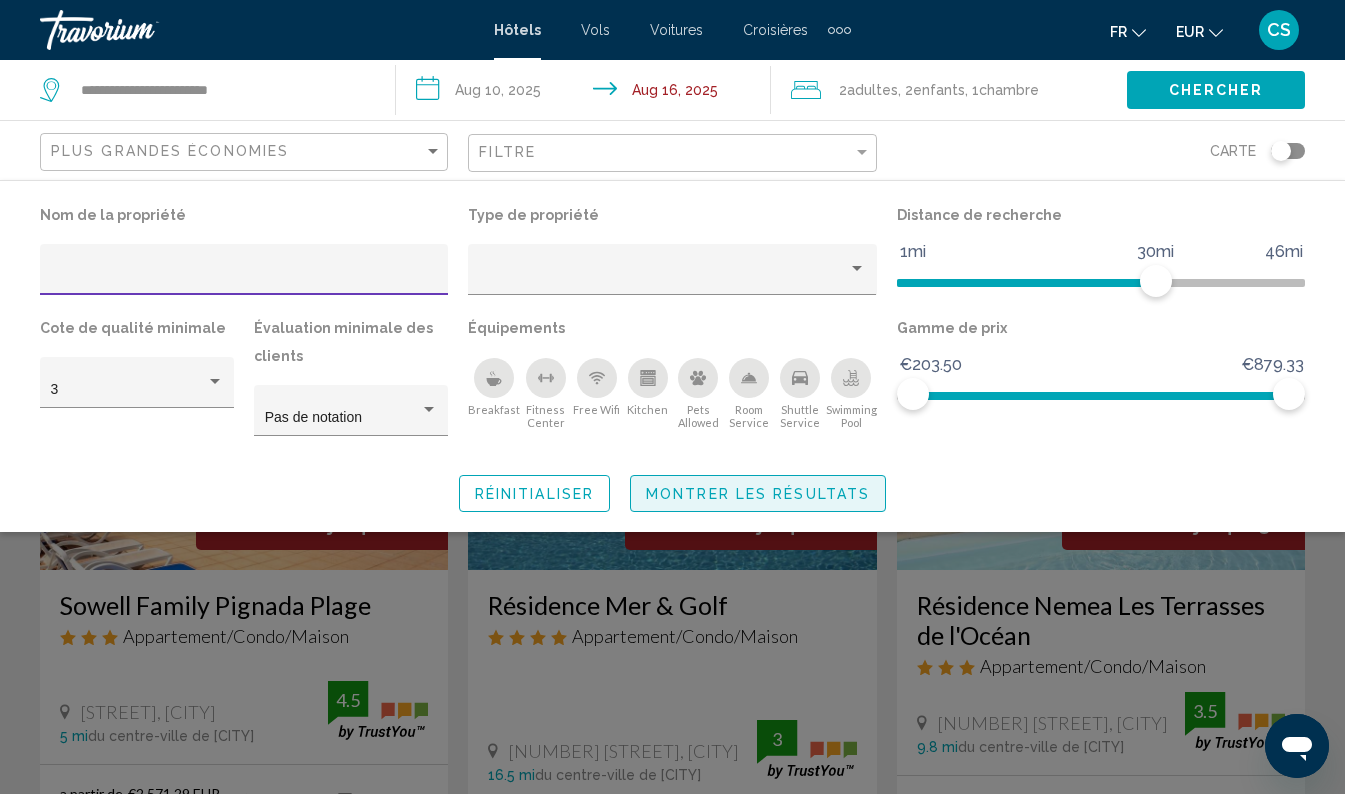 click on "Montrer les résultats" 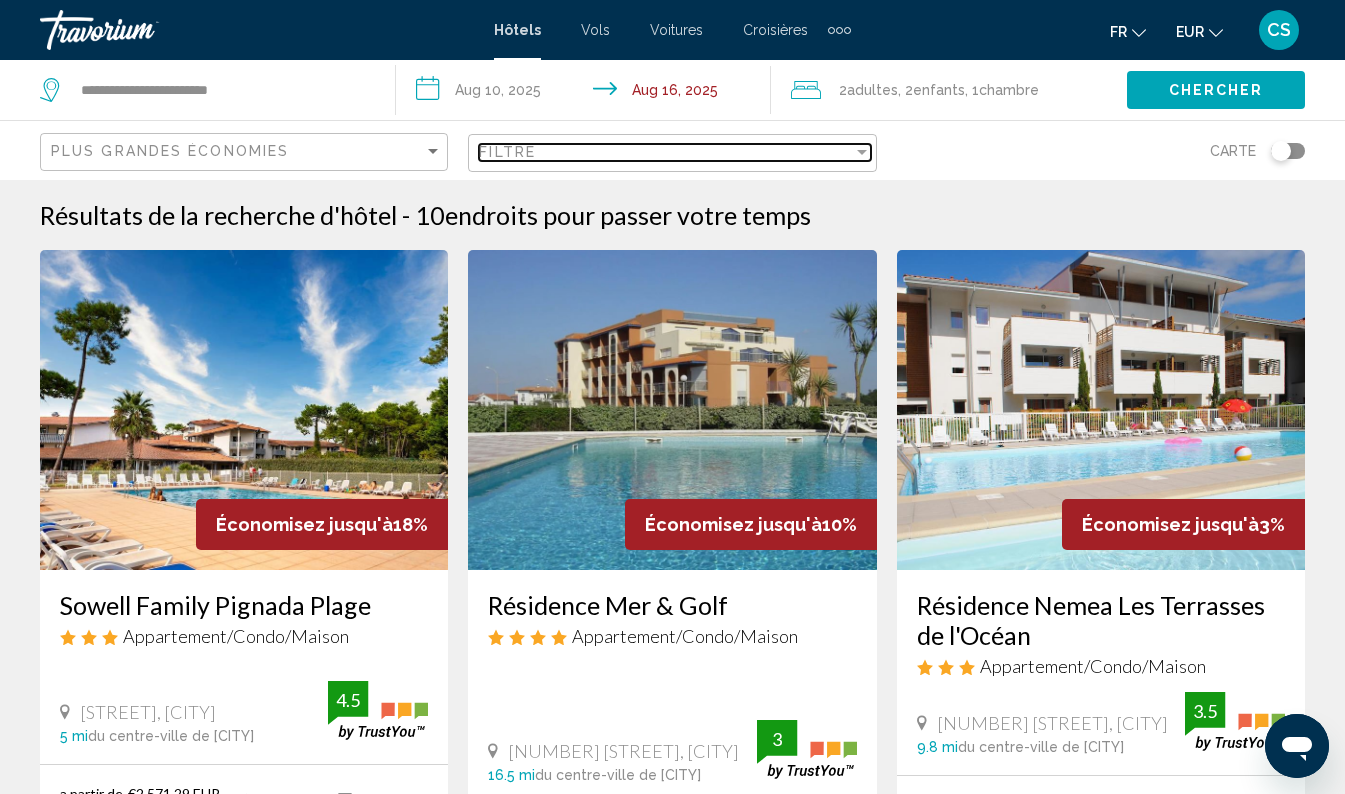 click on "Filtre" at bounding box center [665, 152] 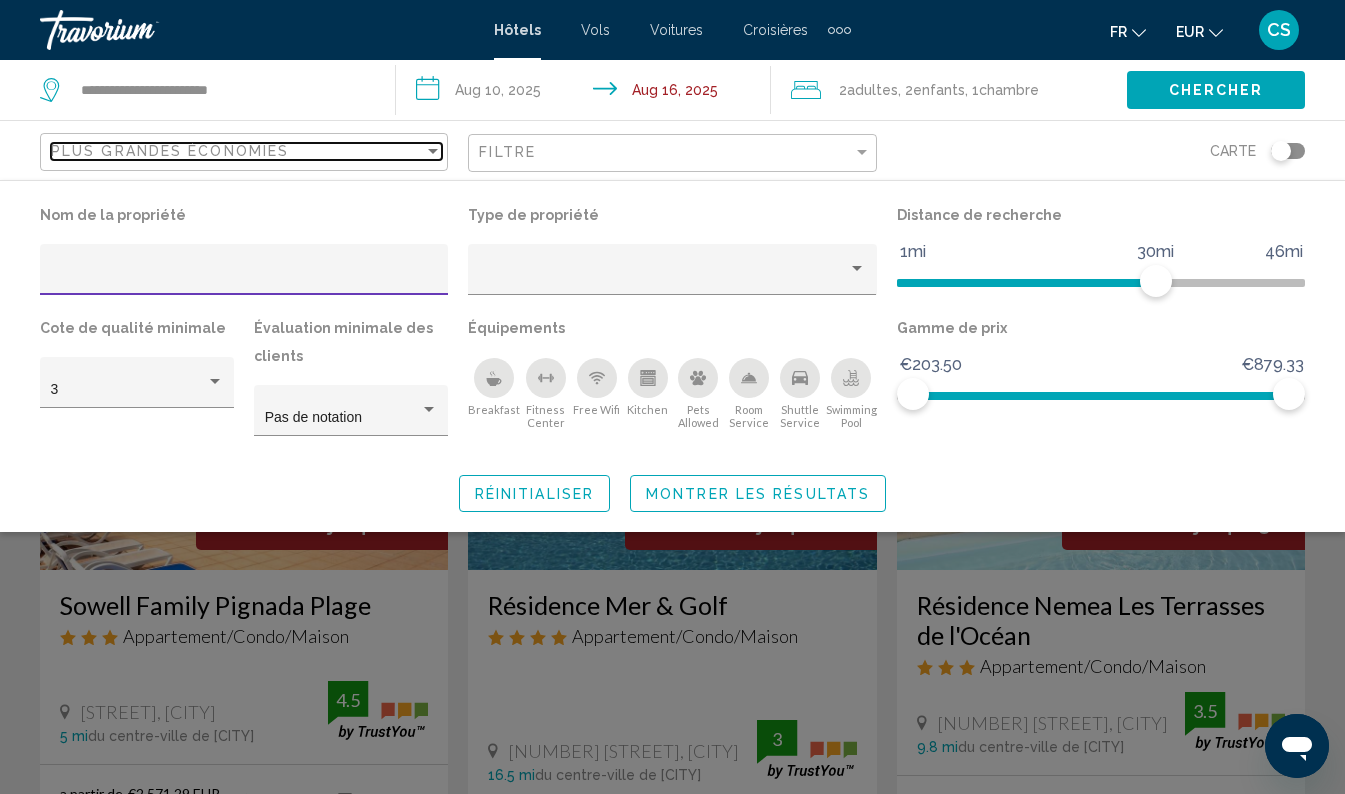 click on "Plus grandes économies" at bounding box center (237, 151) 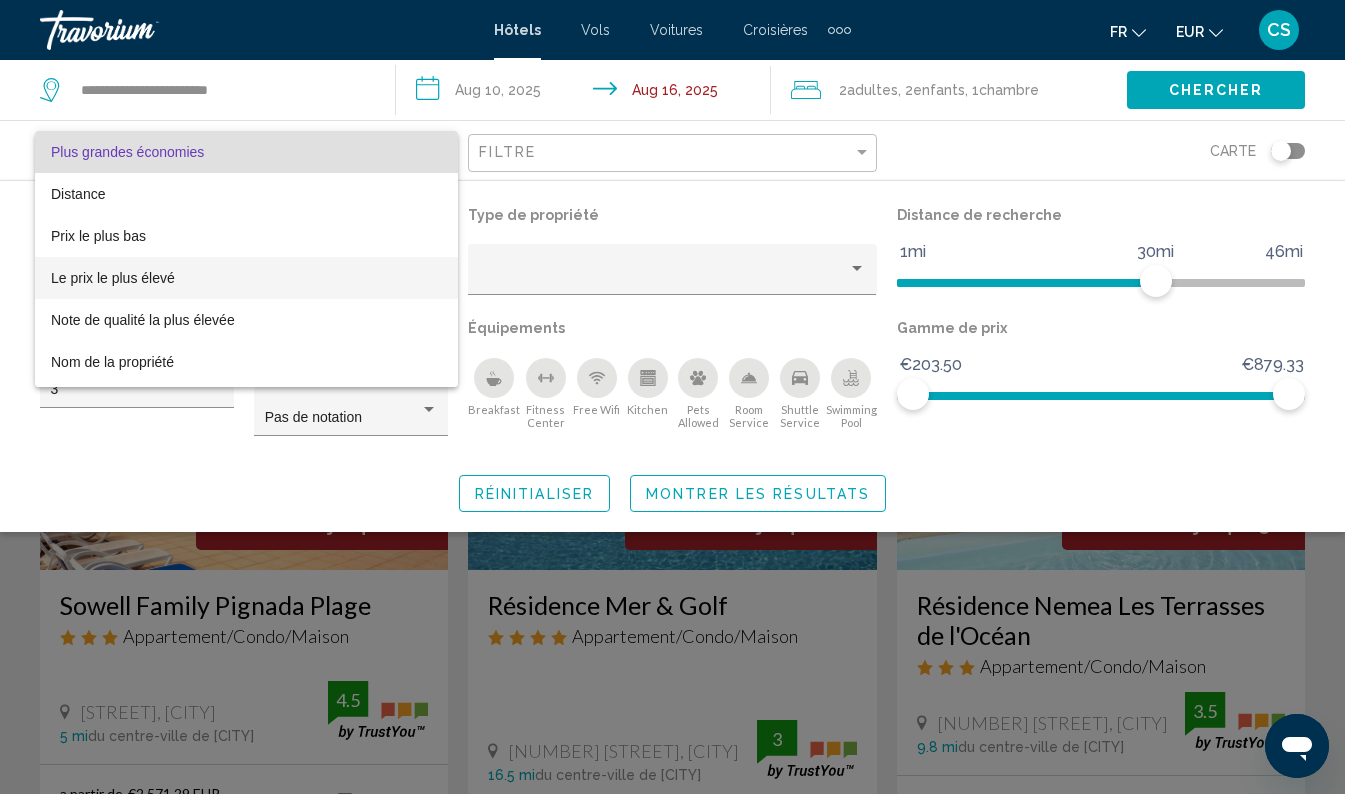 click on "Le prix le plus élevé" at bounding box center (246, 278) 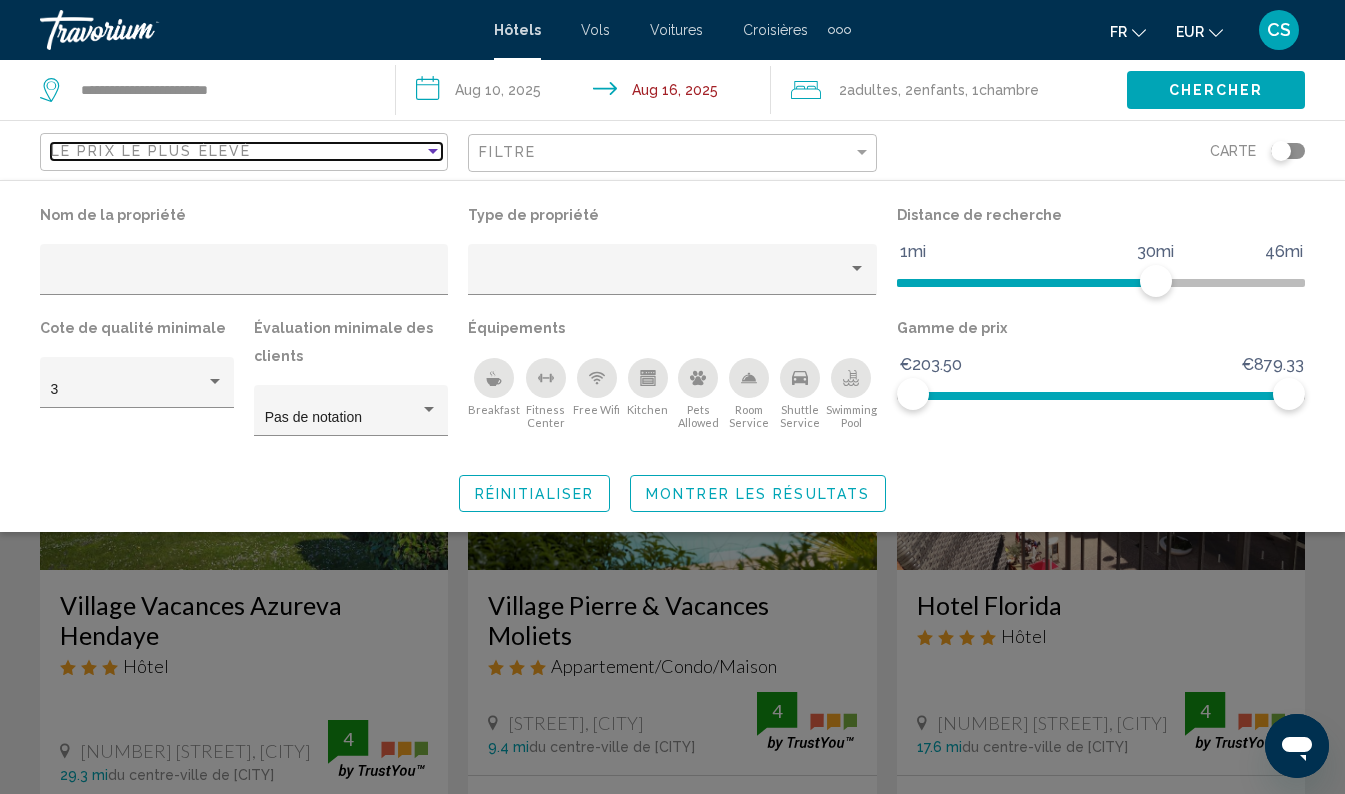 click on "Le prix le plus élevé" at bounding box center (237, 151) 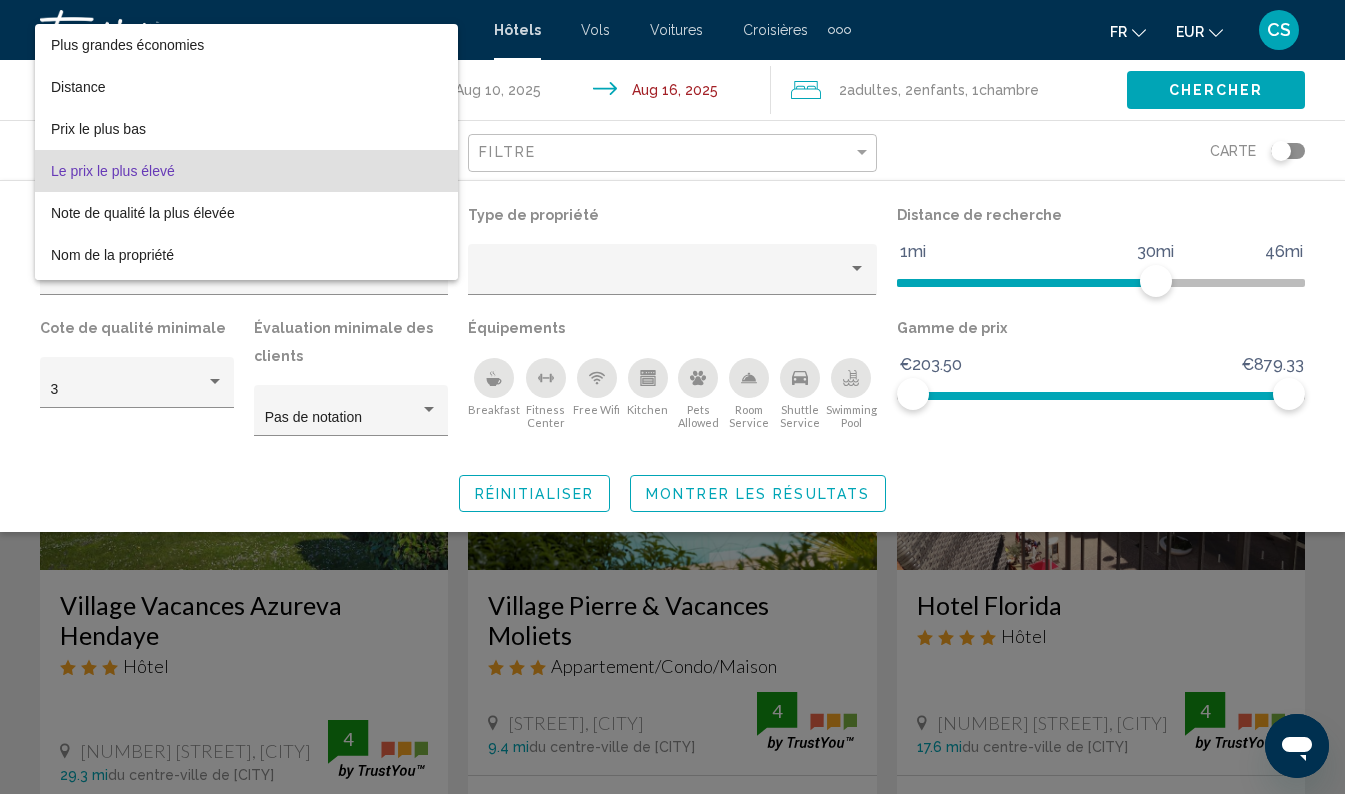scroll, scrollTop: 19, scrollLeft: 0, axis: vertical 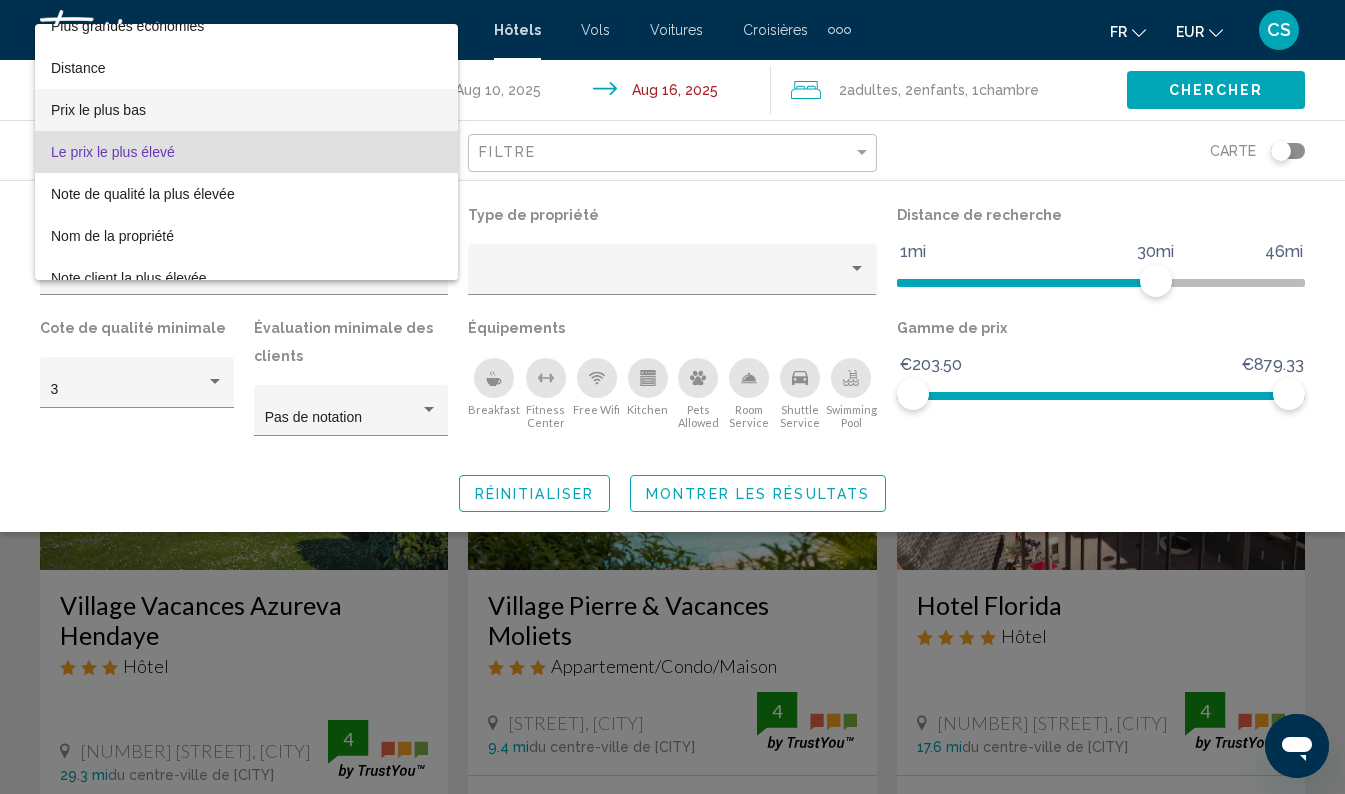 click on "Prix le plus bas" at bounding box center [246, 110] 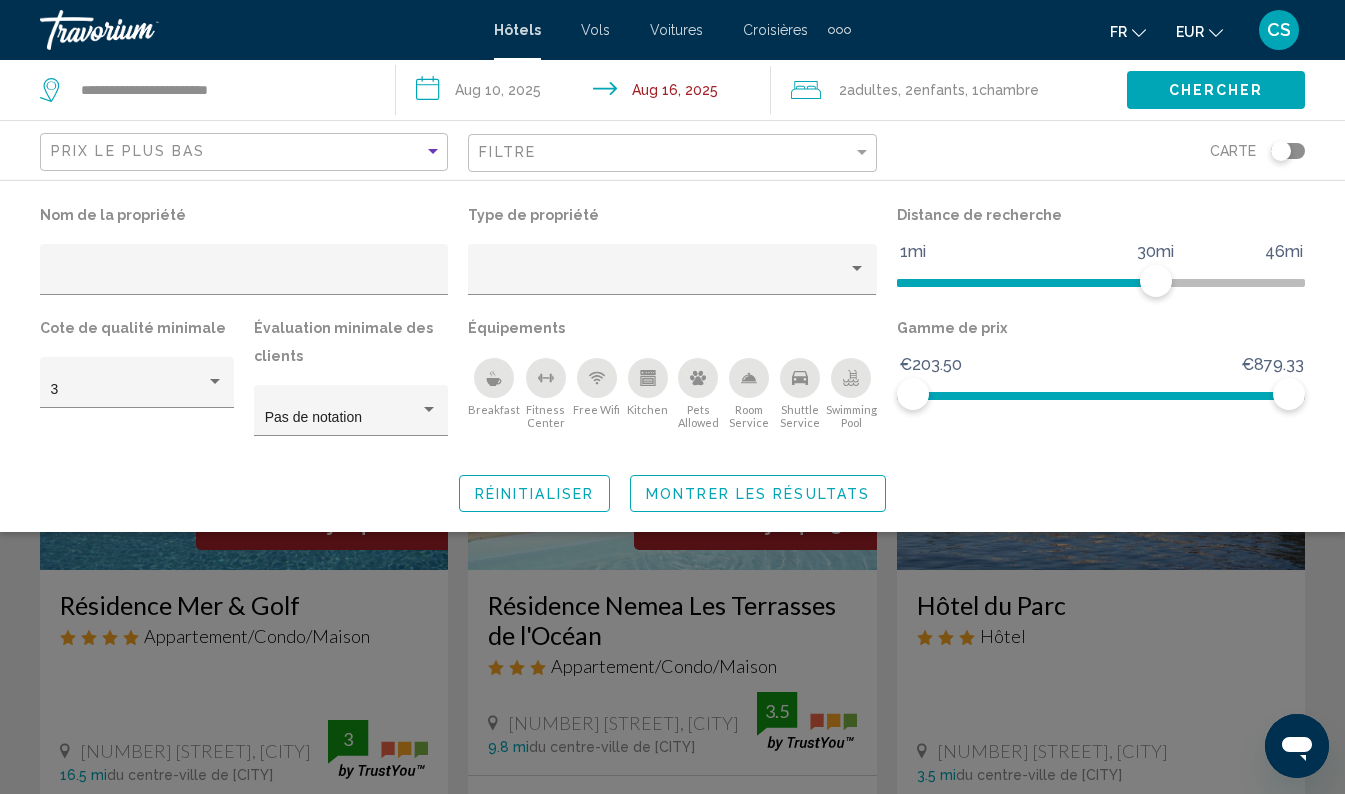 click on "Montrer les résultats" 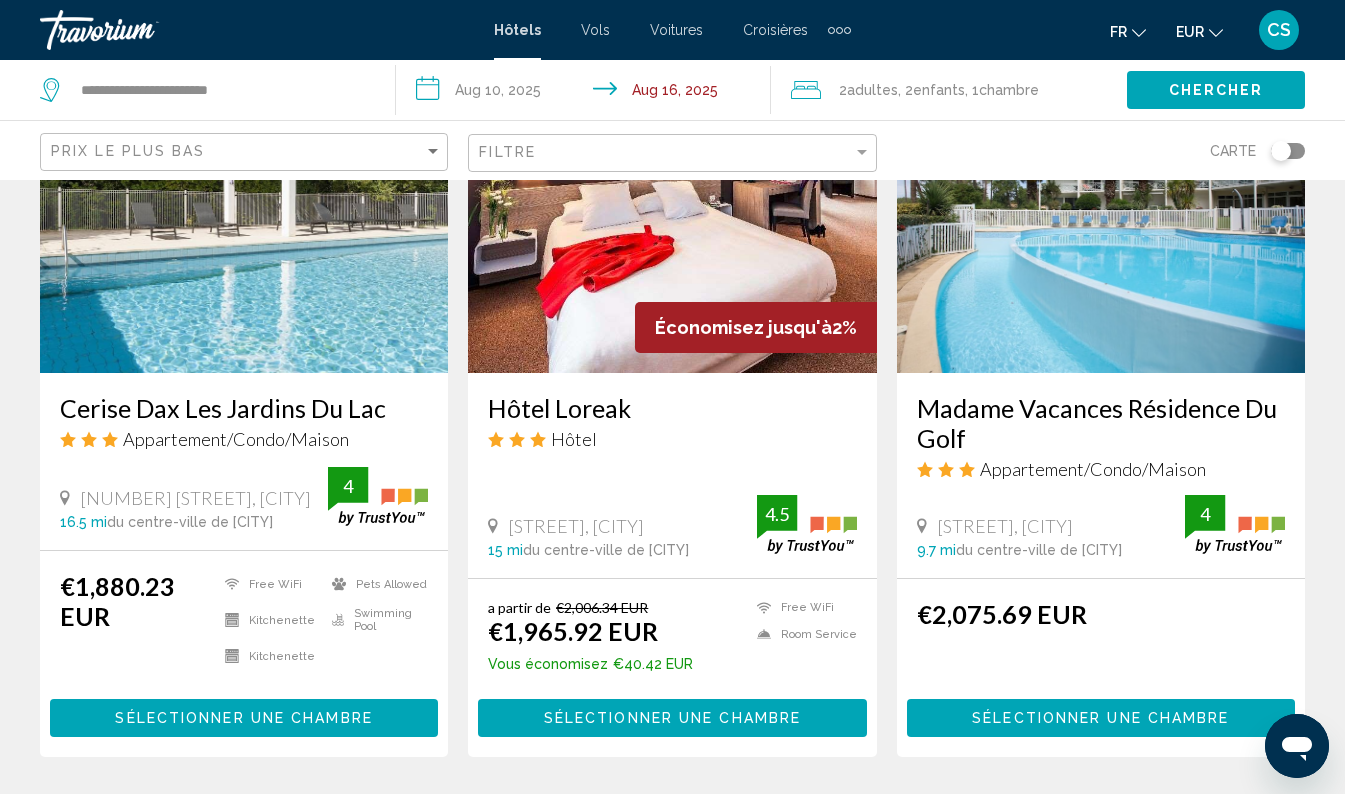 scroll, scrollTop: 980, scrollLeft: 0, axis: vertical 